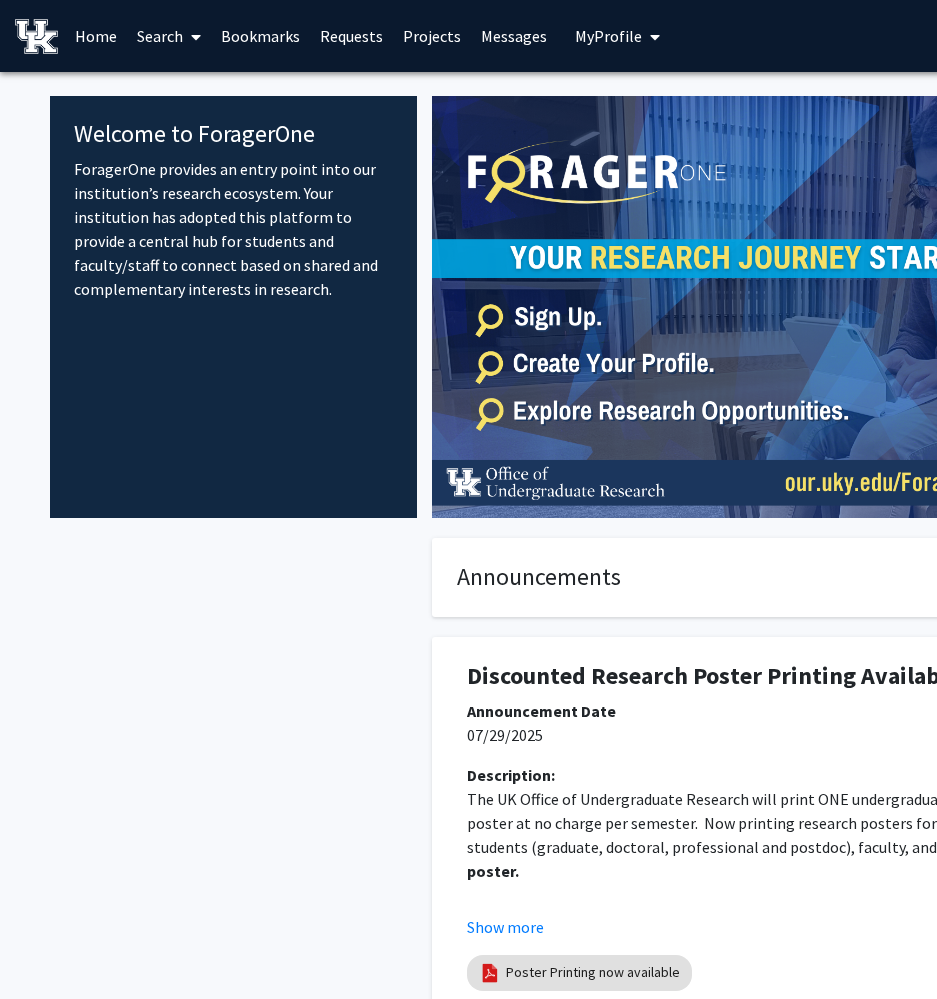 scroll, scrollTop: 0, scrollLeft: 0, axis: both 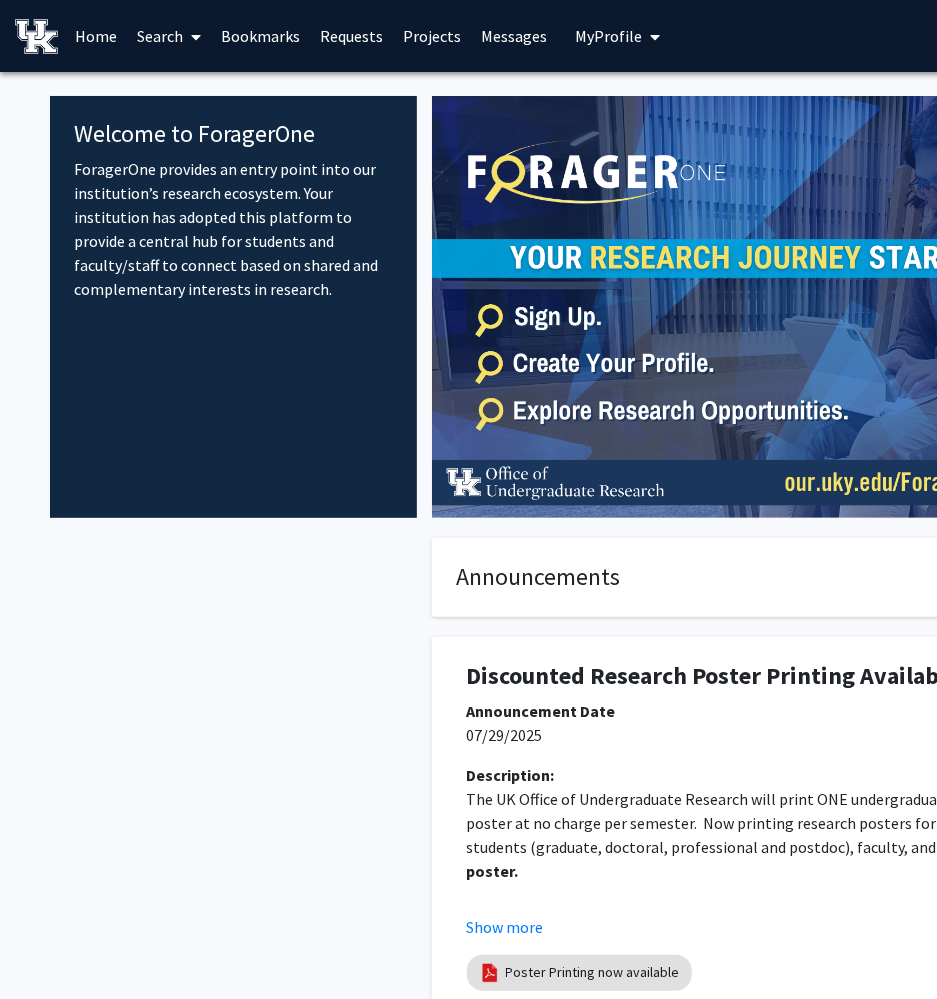 click on "Search" at bounding box center (169, 36) 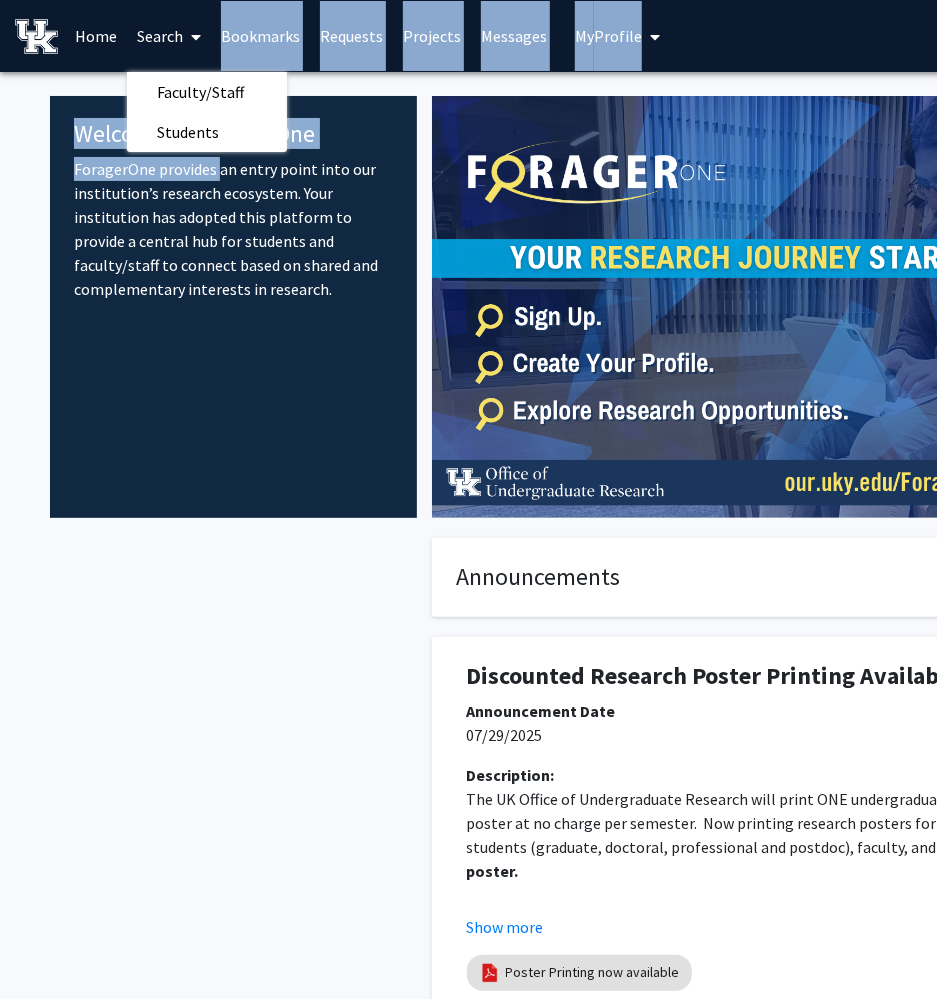 drag, startPoint x: 210, startPoint y: 153, endPoint x: 214, endPoint y: 136, distance: 17.464249 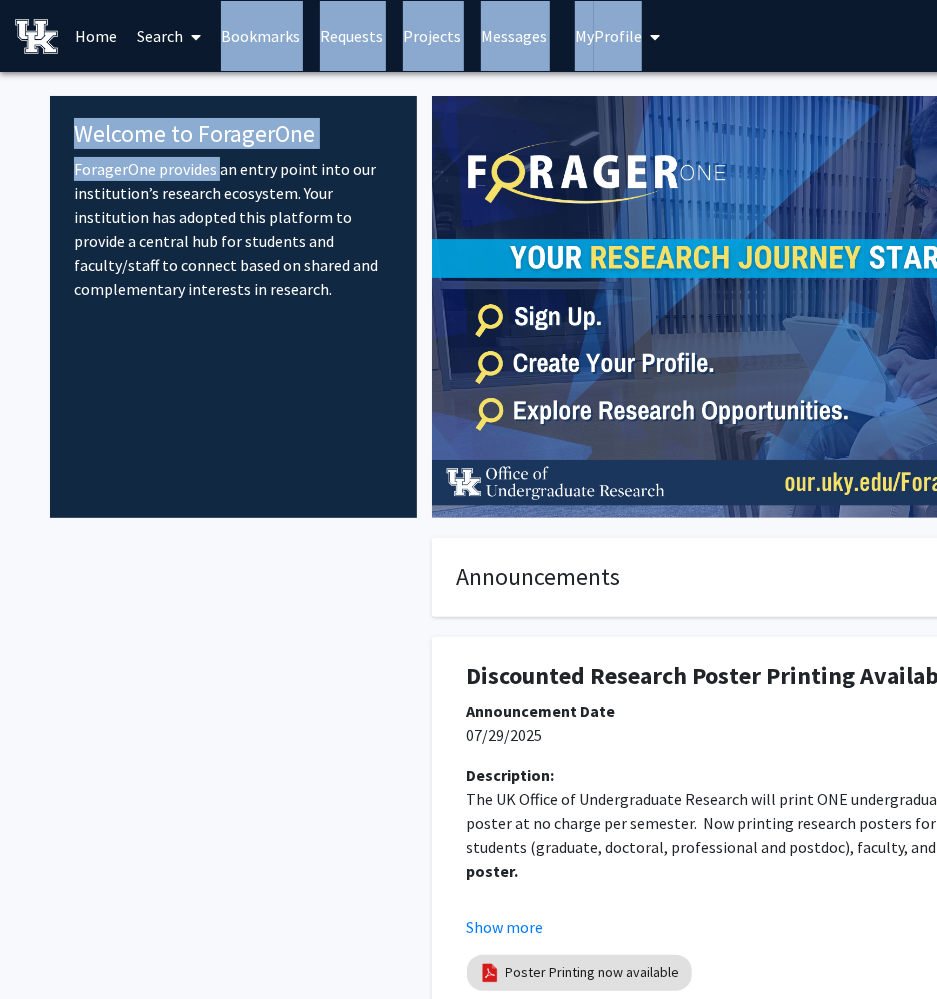 click on "Welcome to ForagerOne" 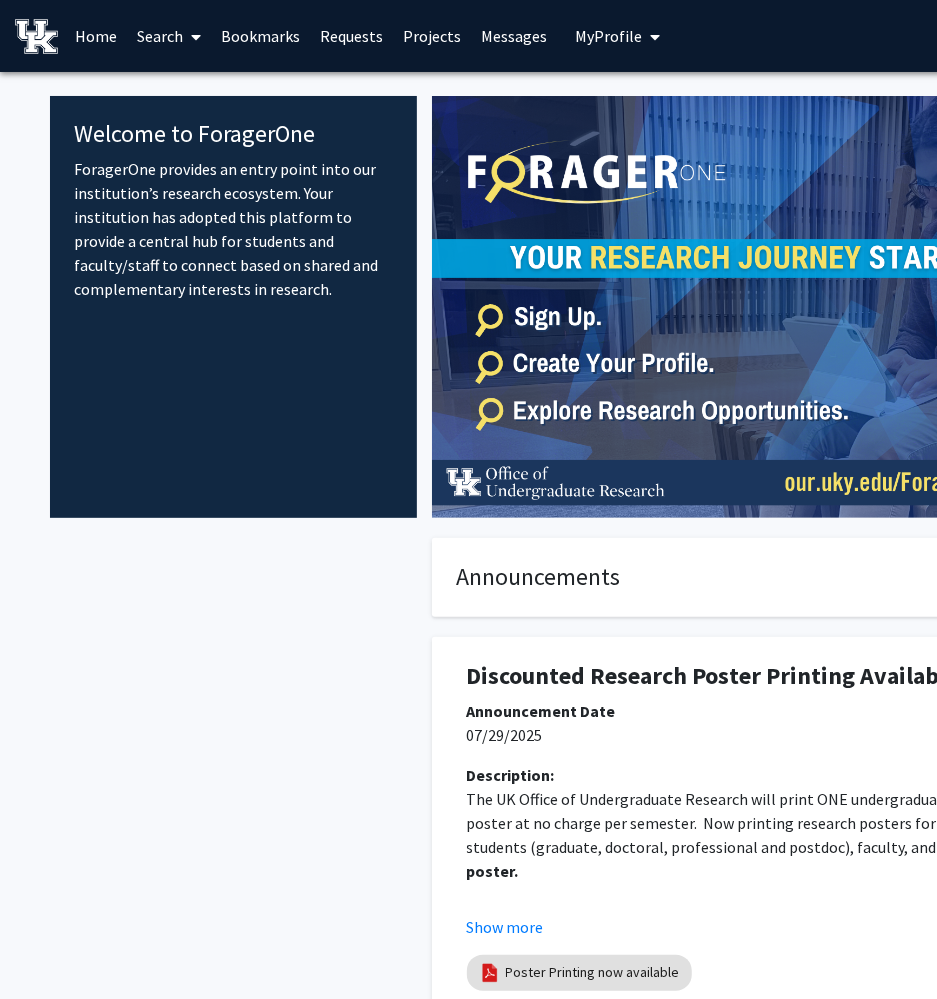 click on "Search" at bounding box center (169, 36) 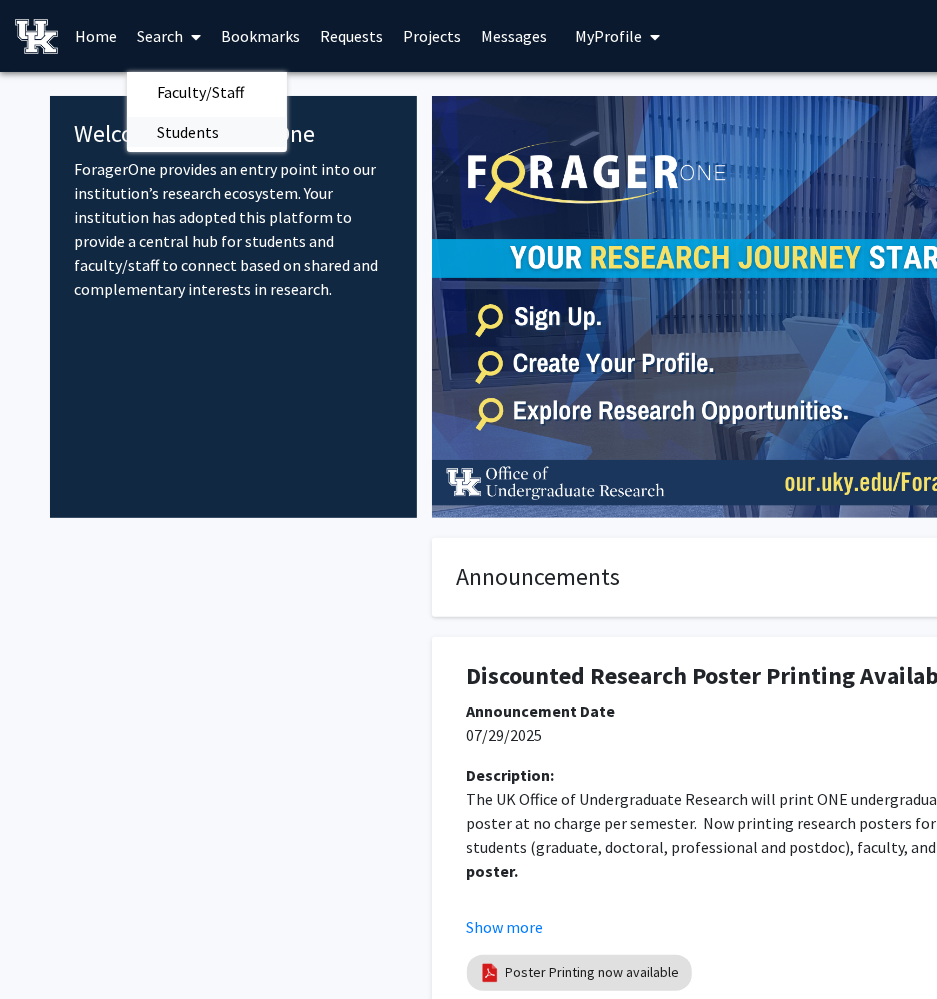 click on "Students" at bounding box center (188, 132) 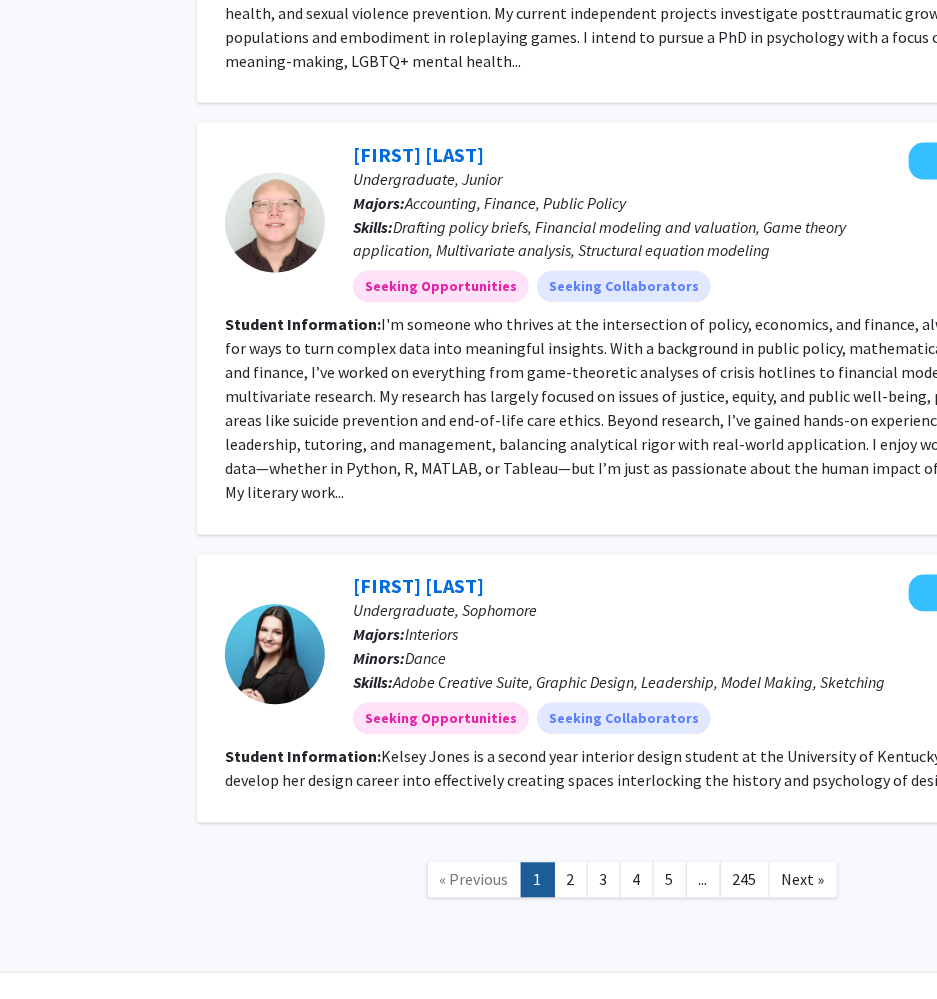 scroll, scrollTop: 3996, scrollLeft: 118, axis: both 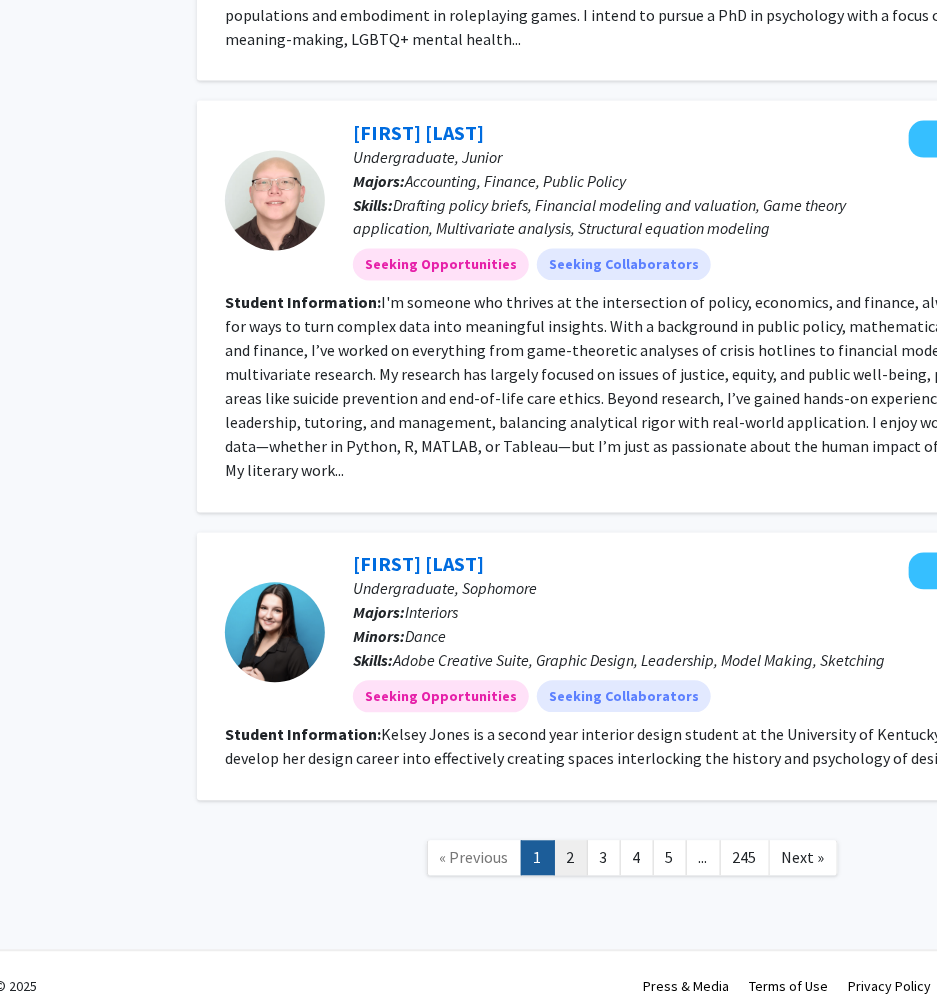 click on "2" 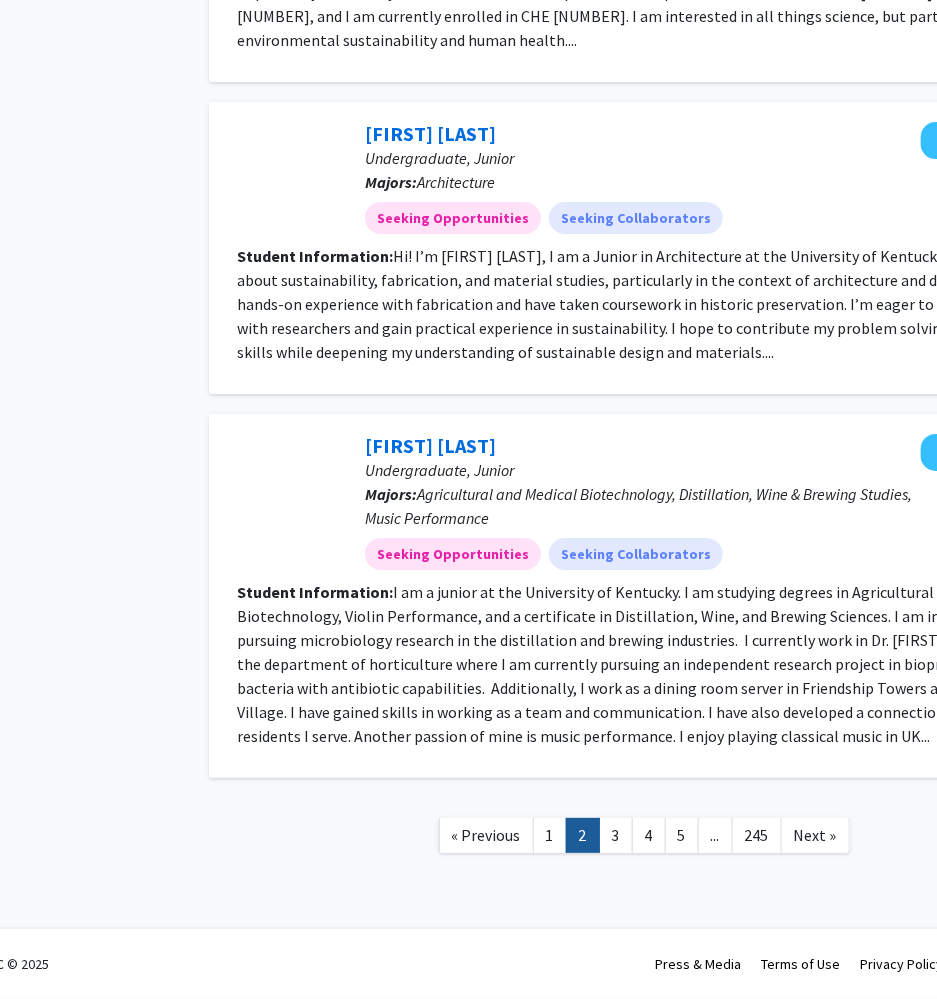 scroll, scrollTop: 2428, scrollLeft: 114, axis: both 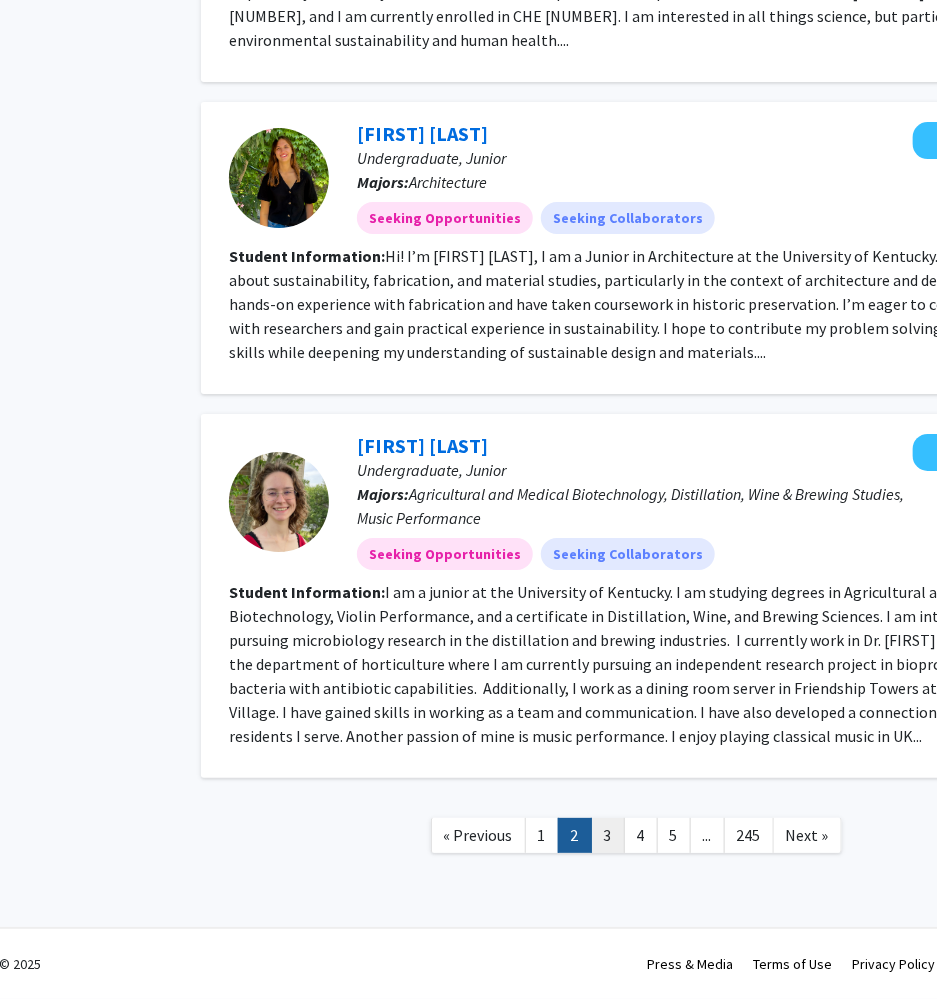 click on "3" 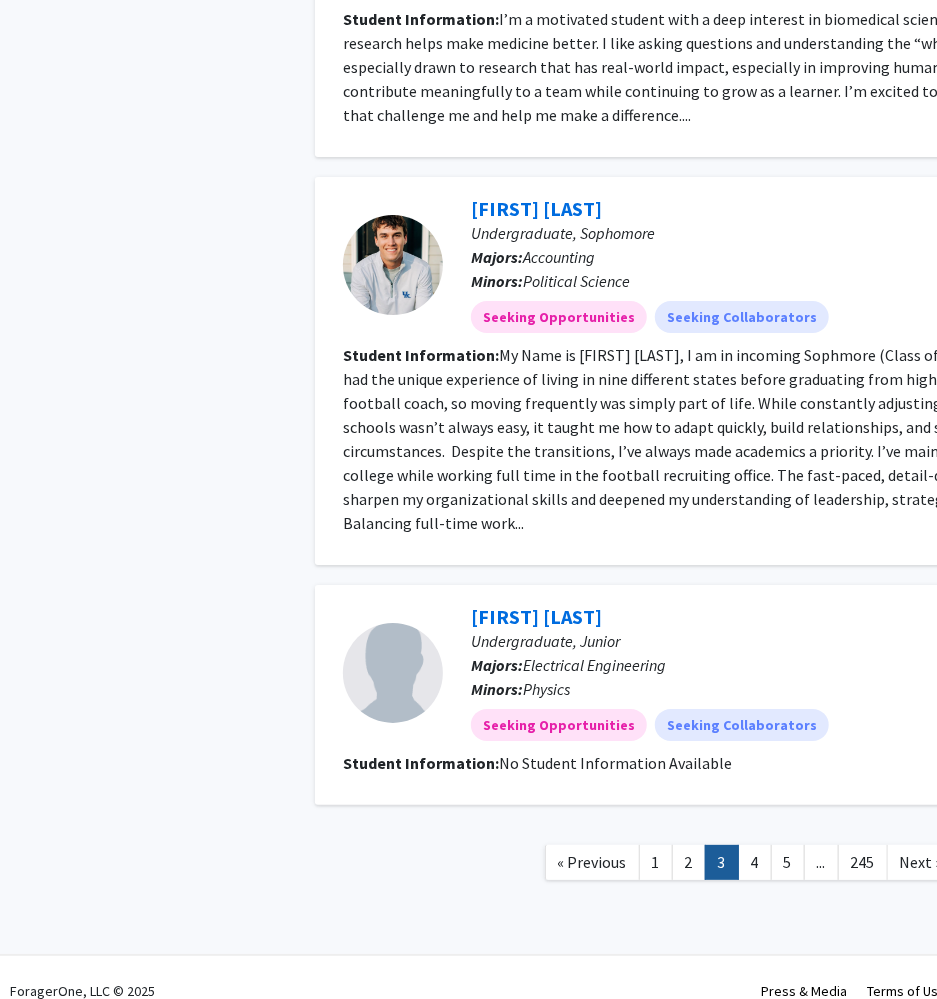 scroll, scrollTop: 2404, scrollLeft: 0, axis: vertical 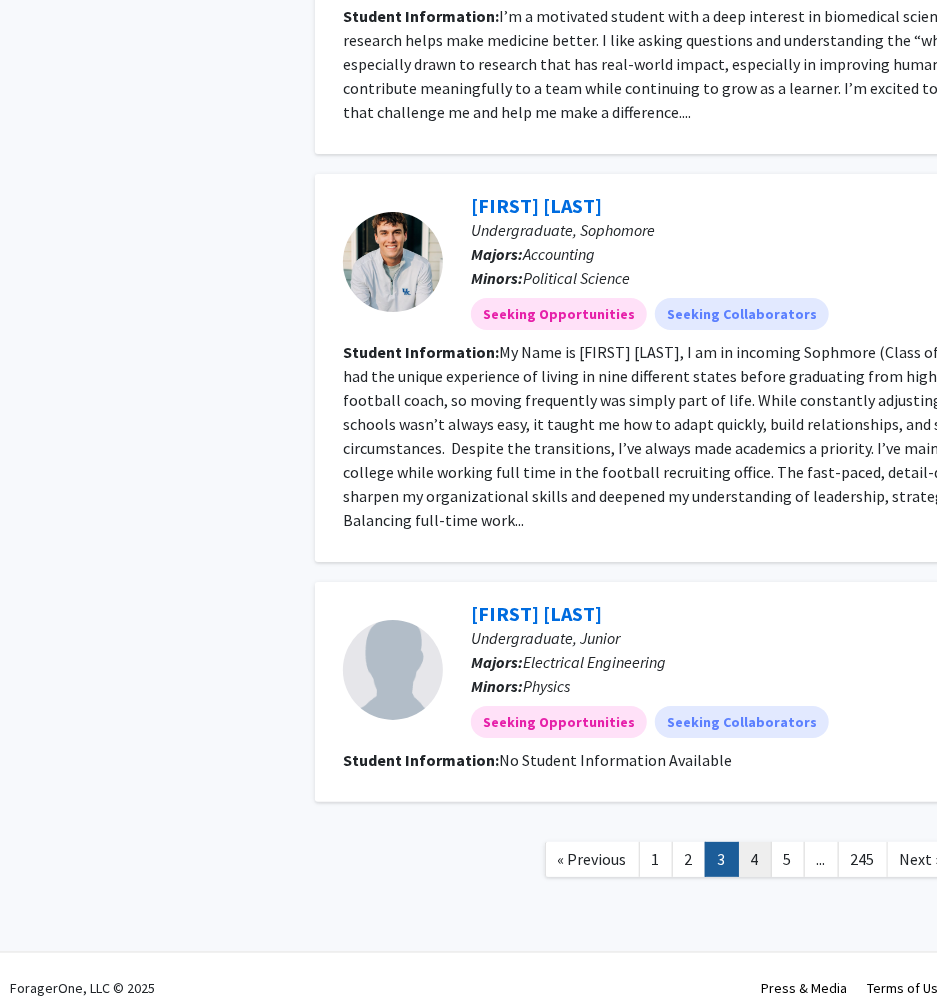 click on "4" 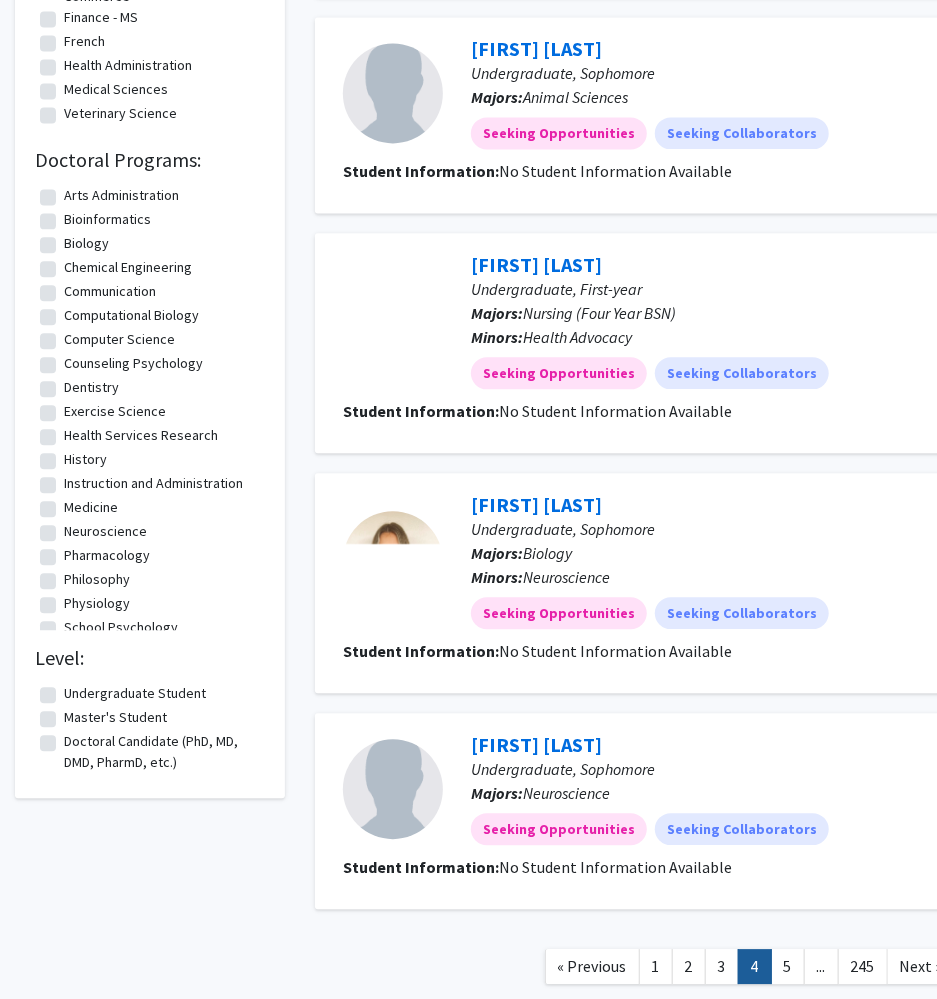 scroll, scrollTop: 1532, scrollLeft: 0, axis: vertical 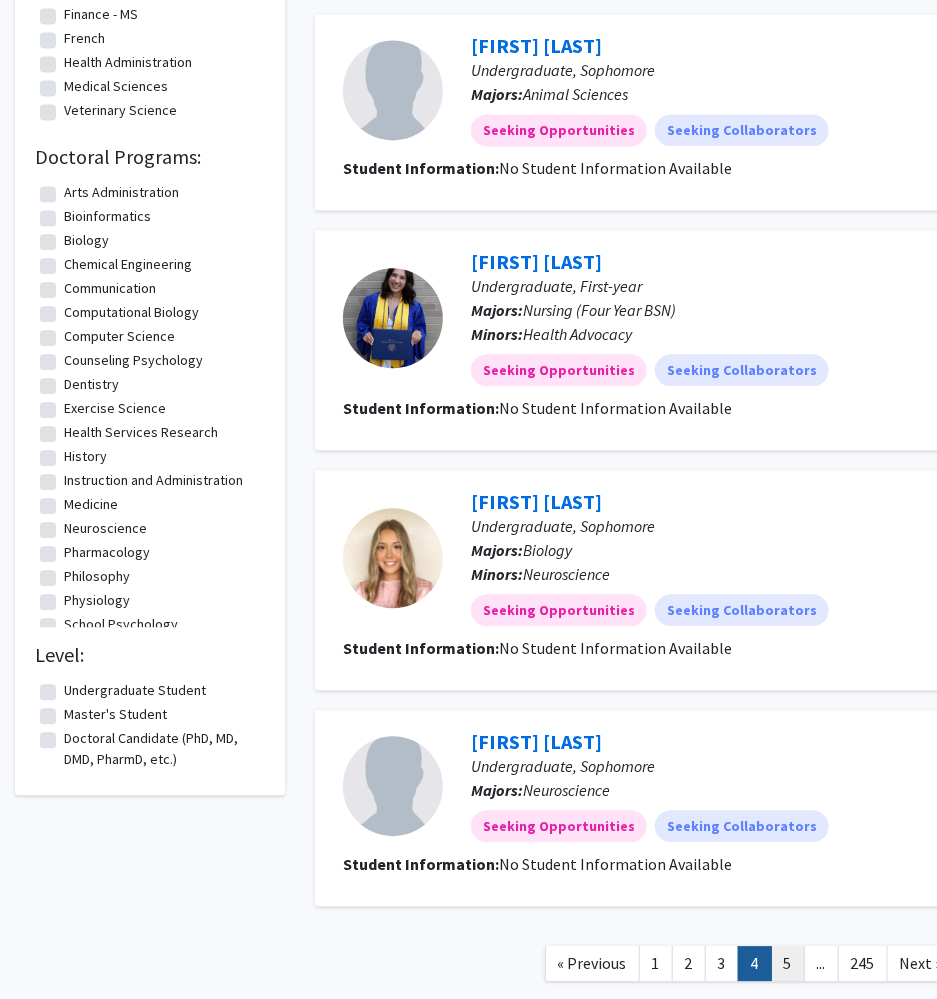 click on "5" 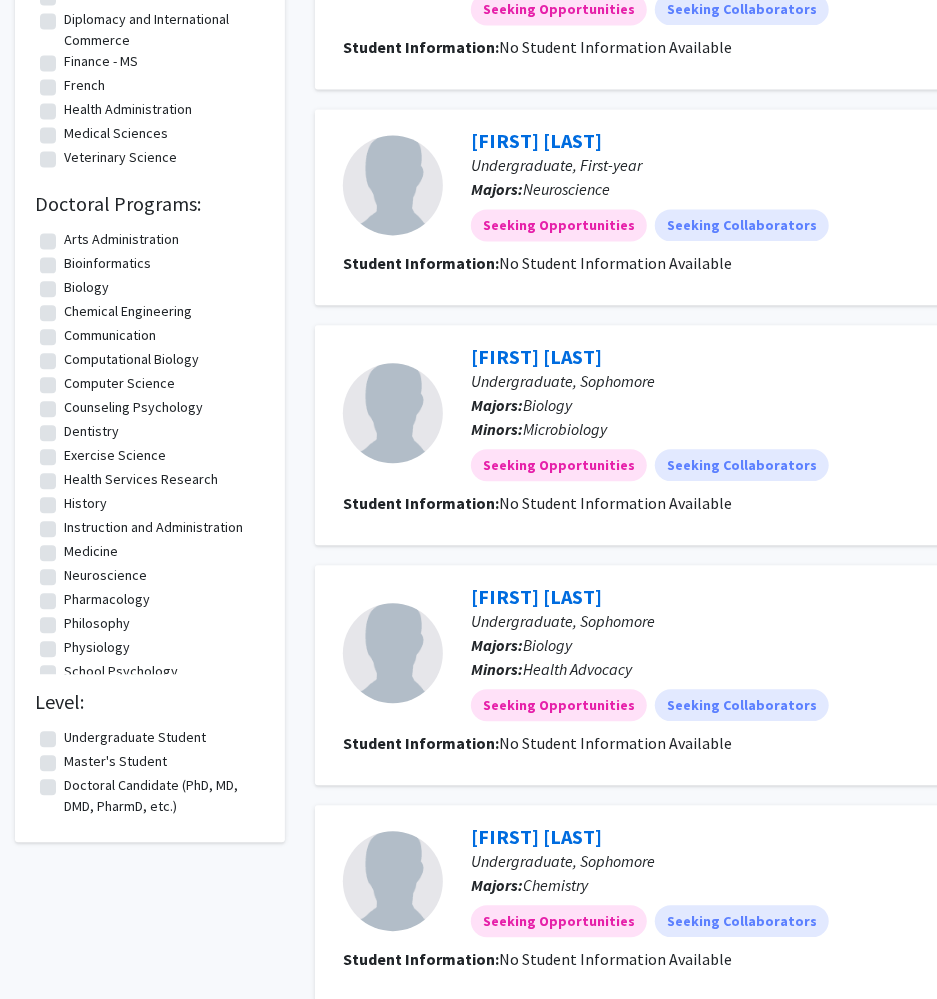 scroll, scrollTop: 1708, scrollLeft: 0, axis: vertical 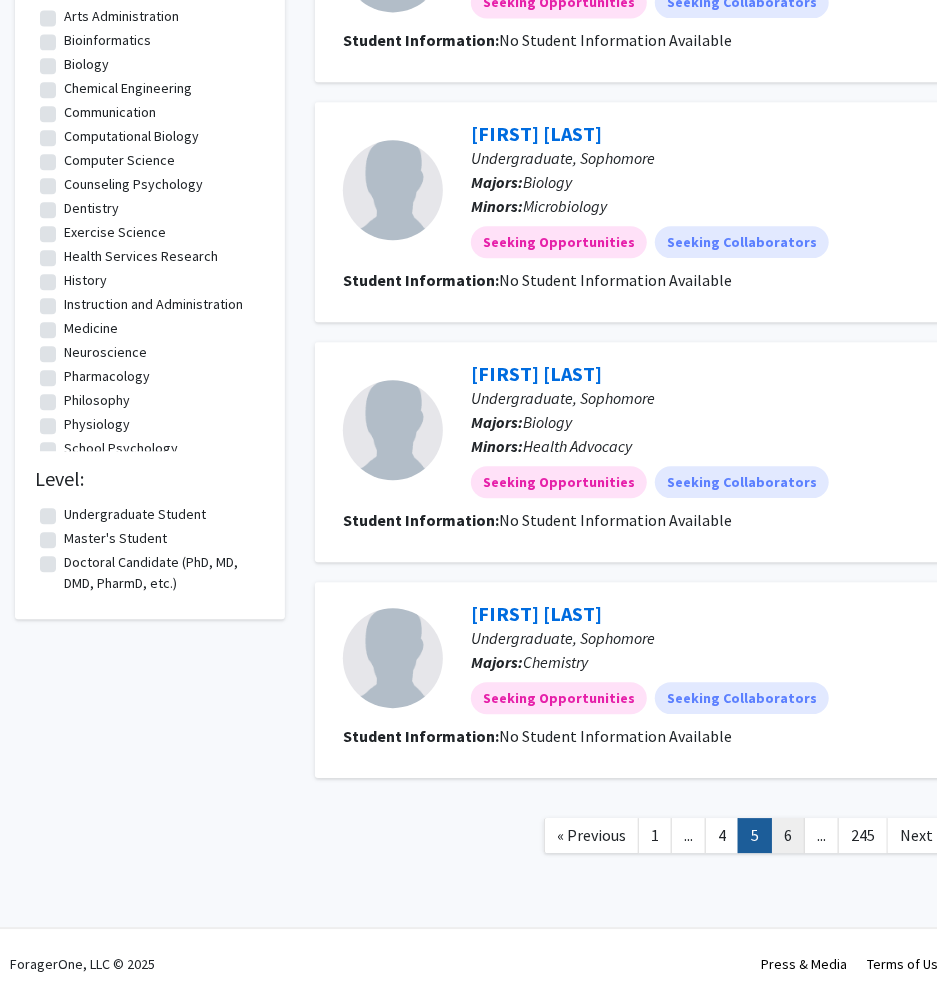 click on "6" 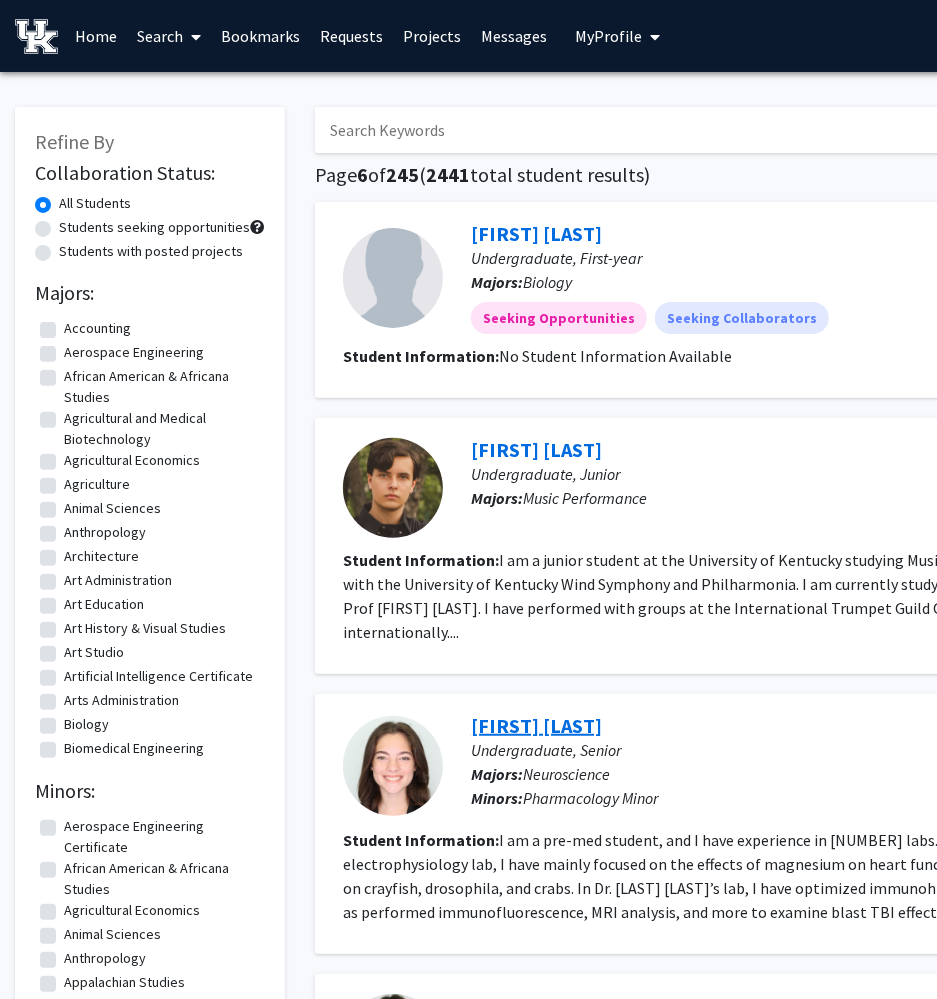 click on "[FIRST] [LAST]" 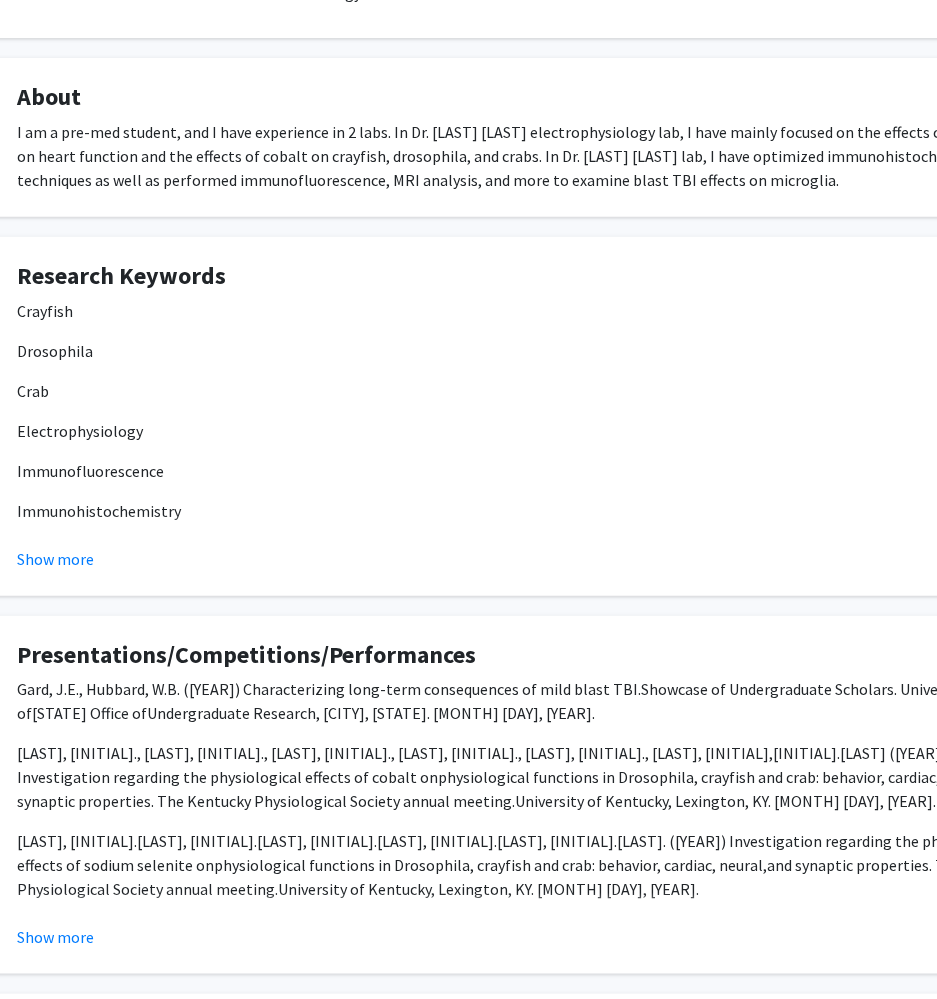 scroll, scrollTop: 284, scrollLeft: 73, axis: both 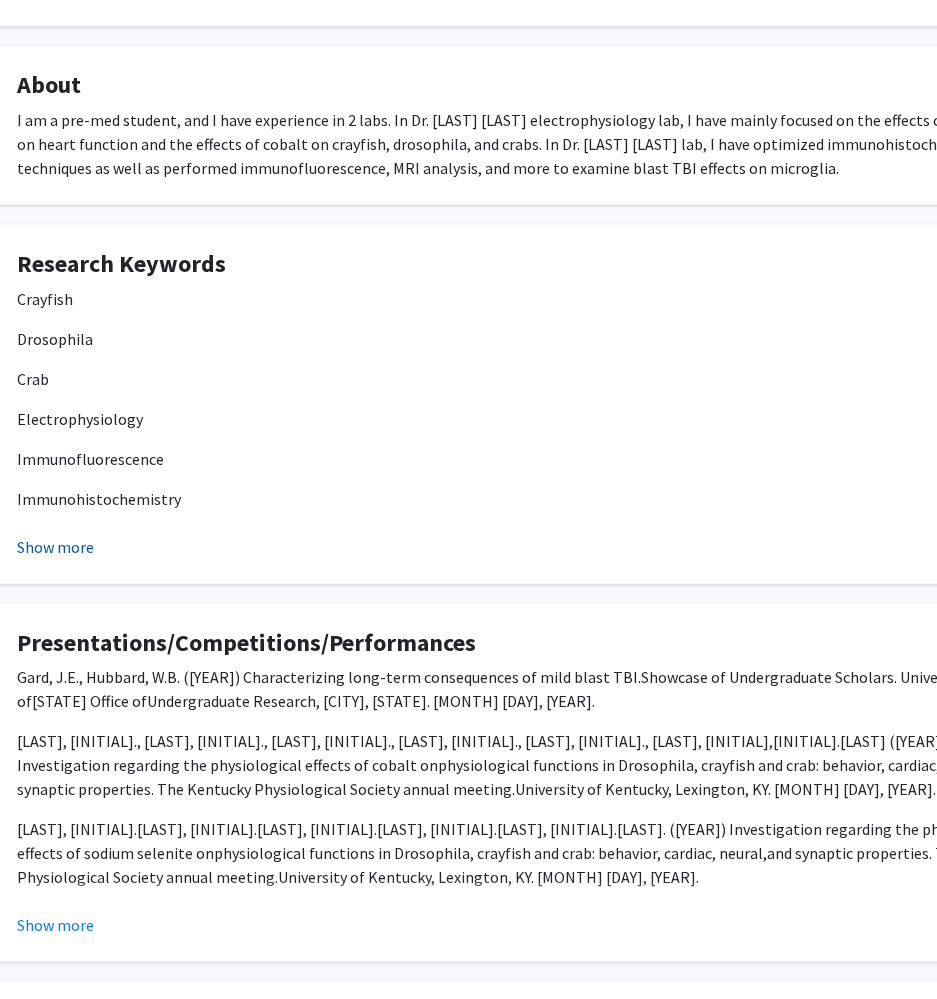 click on "Show more" 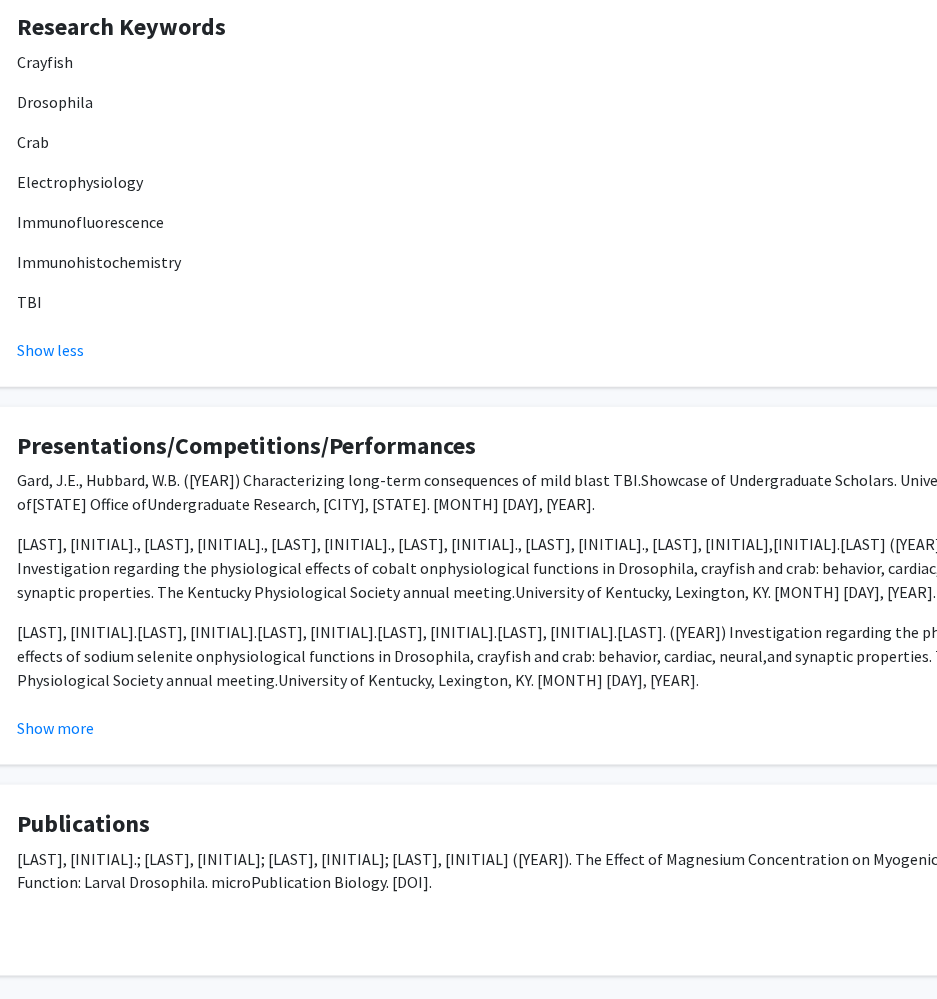 scroll, scrollTop: 522, scrollLeft: 73, axis: both 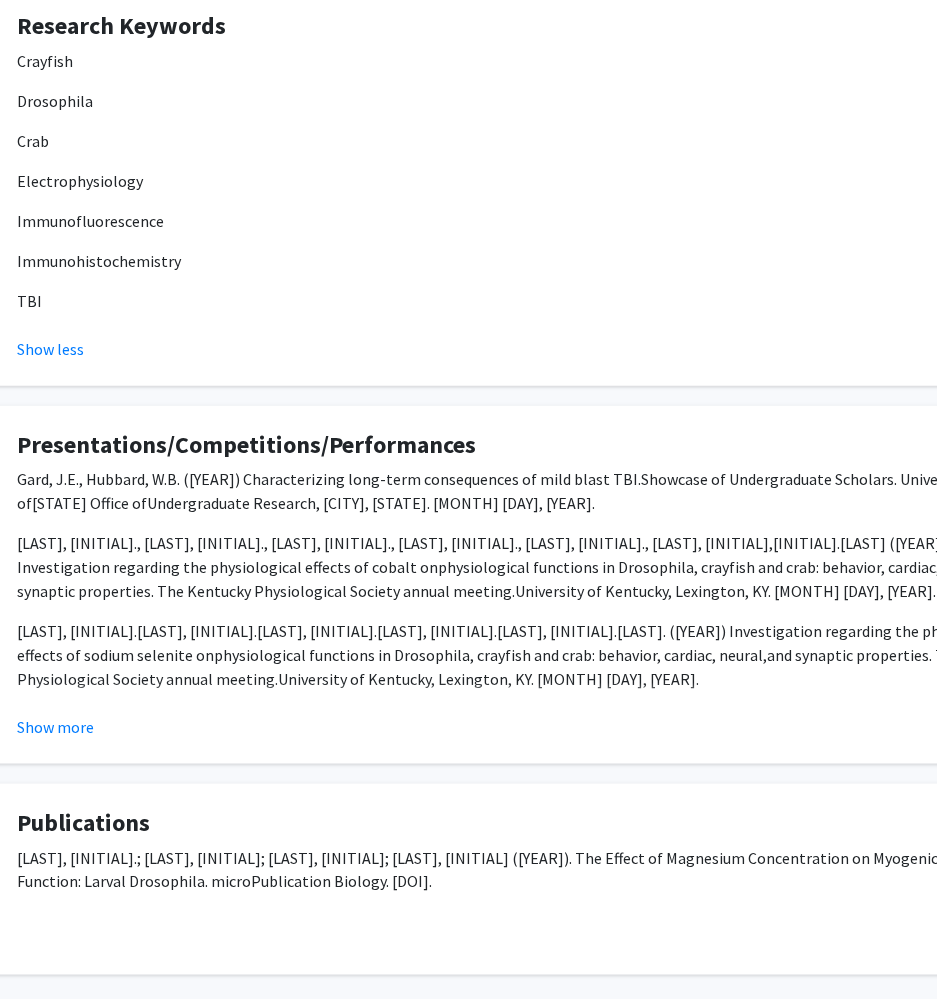 click on "Presentations/Competitions/Performances  Gard, J.E., Hubbard, W.B. ([YEAR]) Characterizing long-term consequences of mild blast TBI.  Showcase of Undergraduate Scholars. University of  Kentucky Office of  Undergraduate Research, [CITY], [STATE]. April 24, [YEAR]. Gard, J.E., Brock, K.E., Elliott, E.R., Taul, A.C., Nadolski, J., Kim, J., Bierbower, S.M., Cooper,  R.L. ([YEAR]) Investigation regarding the physiological effects of cobalt on  physiological functions in Drosophila, crayfish and crab: behavior, cardiac, neural,  and synaptic properties. The Kentucky Physiological Society annual meeting.  University of Kentucky, [CITY], [STATE]. August 2, [YEAR]. Kim, J., Brock, K.E., Gard, J.E., Elliott, E.R., Taul, A.C., Nadolski, J., Bierbower, S.M., Cooper,  R.L. ([YEAR]) Investigation regarding the physiological effects of sodium selenite  on  physiological functions in Drosophila, crayfish and crab: behavior, cardiac, neural,  and synaptic properties. The Kentucky Physiological Society annual meeting.  [YEAR]." 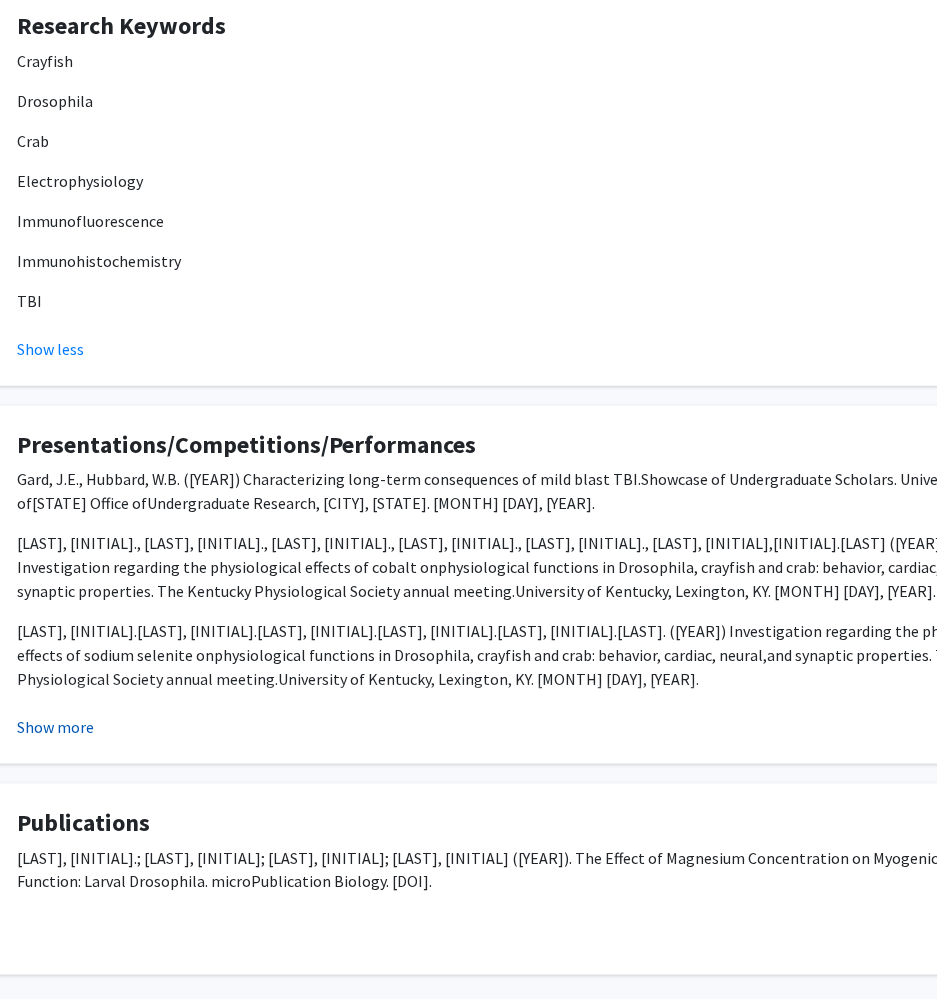 click on "Show more" 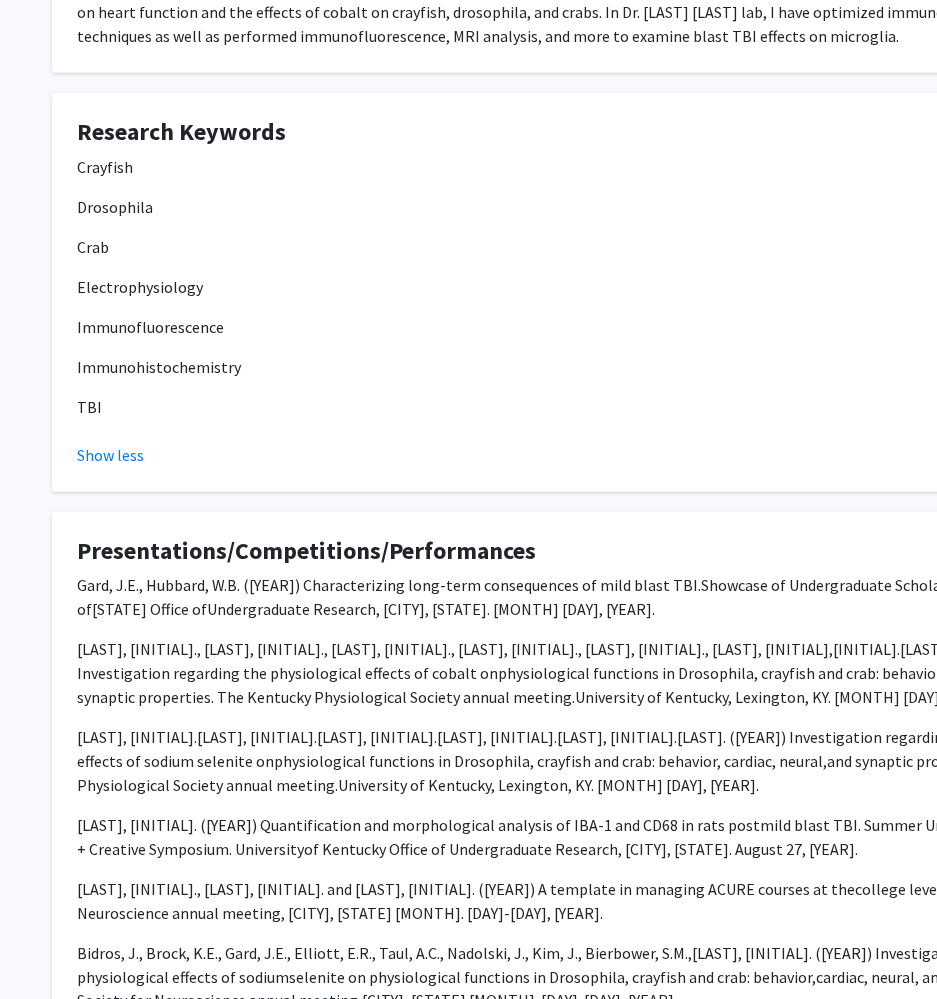 scroll, scrollTop: 0, scrollLeft: 13, axis: horizontal 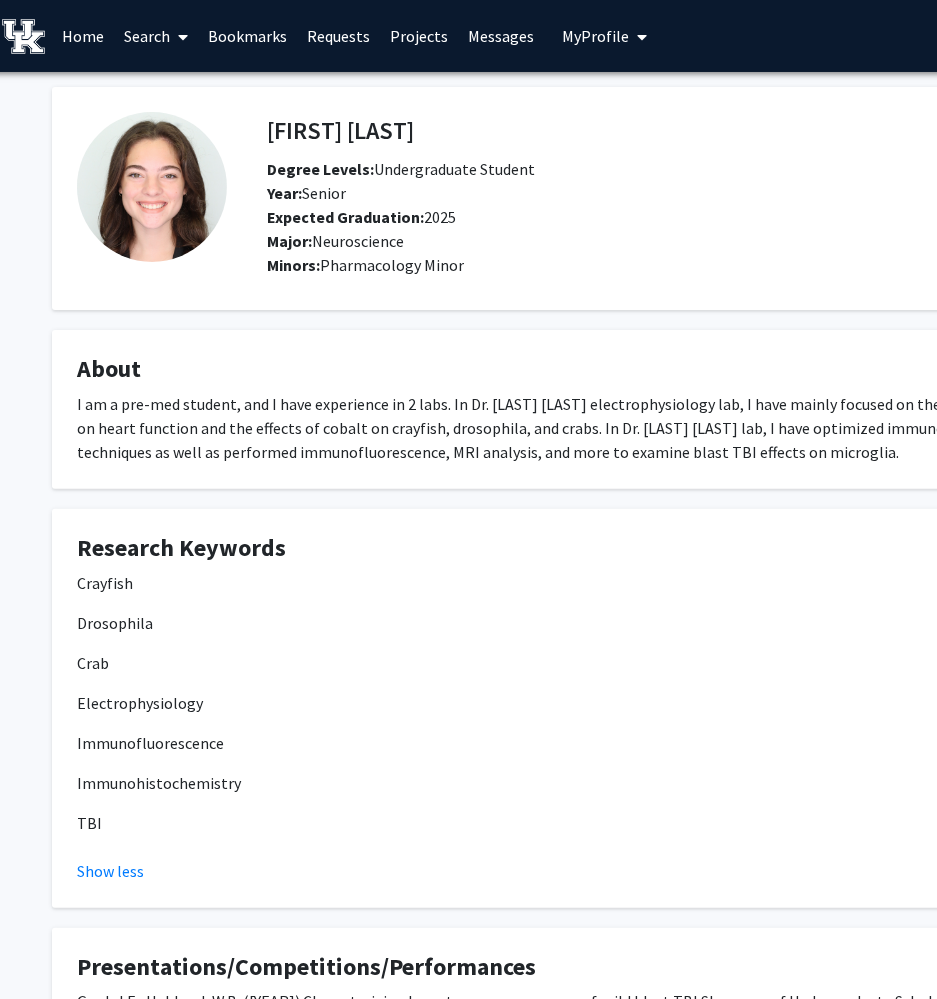 click on "Search" at bounding box center [156, 36] 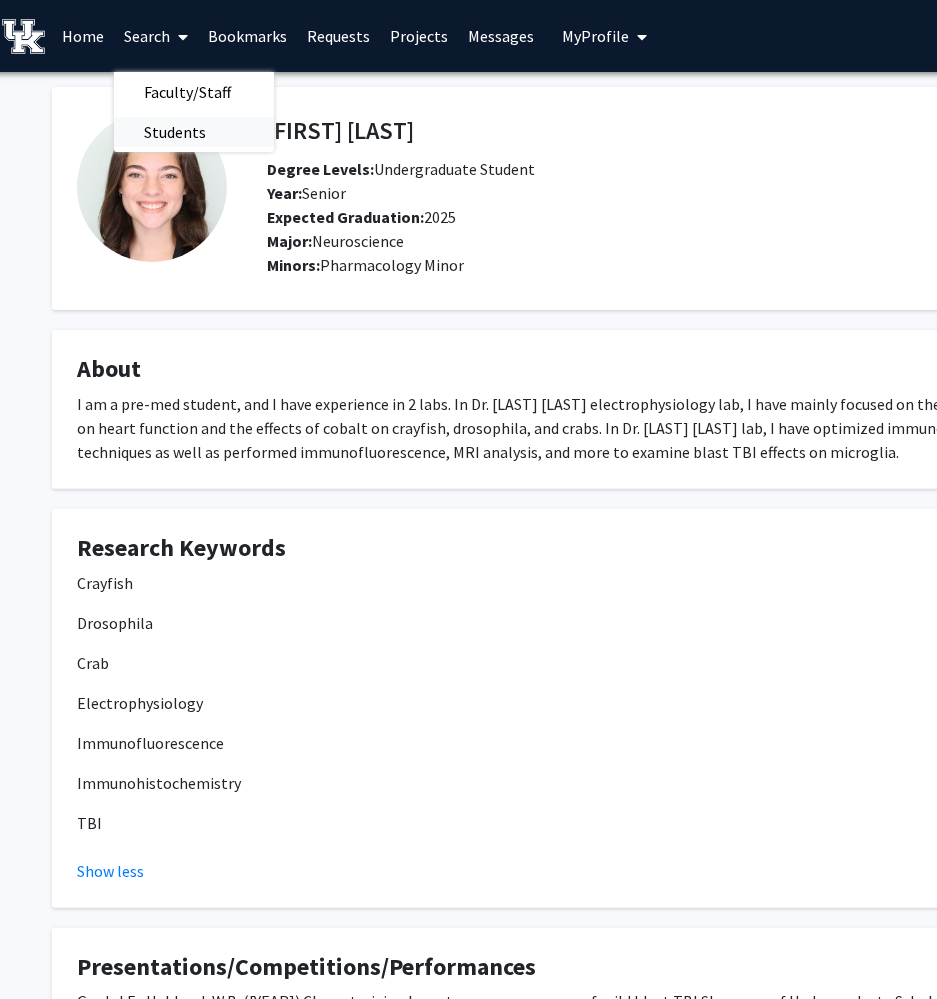 click on "Students" at bounding box center [175, 132] 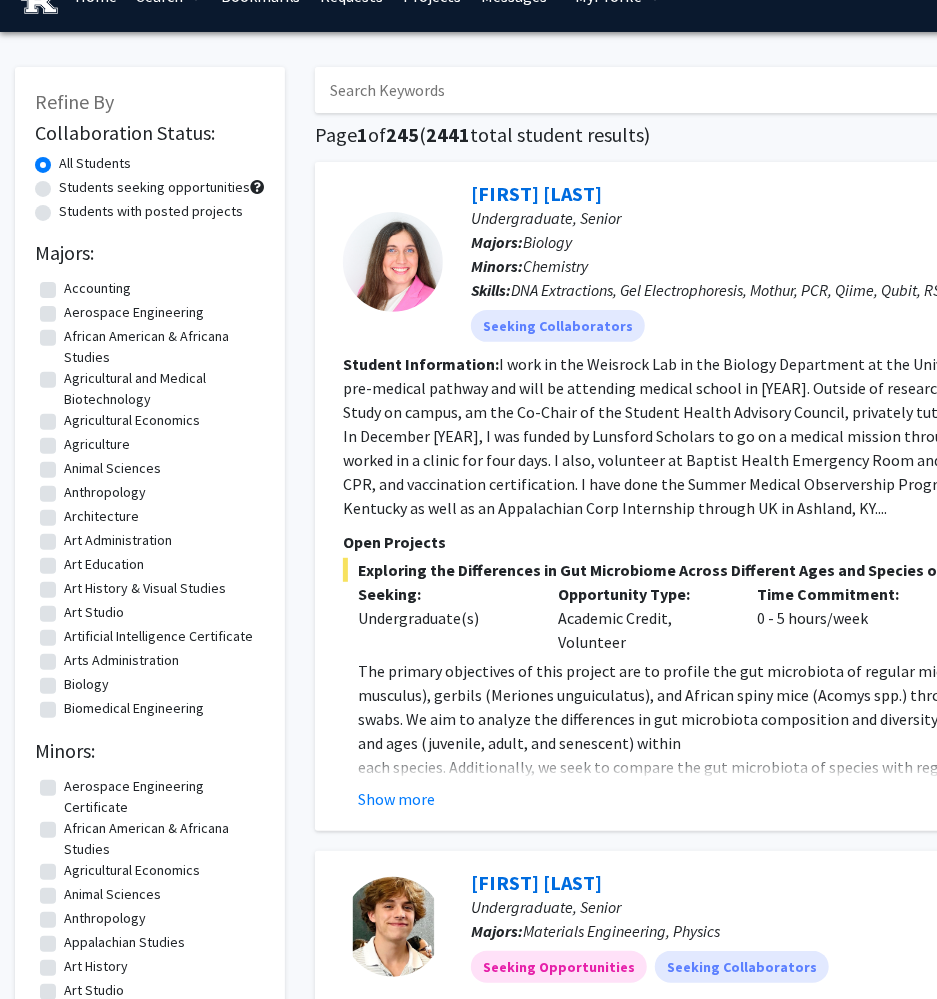 scroll, scrollTop: 0, scrollLeft: 0, axis: both 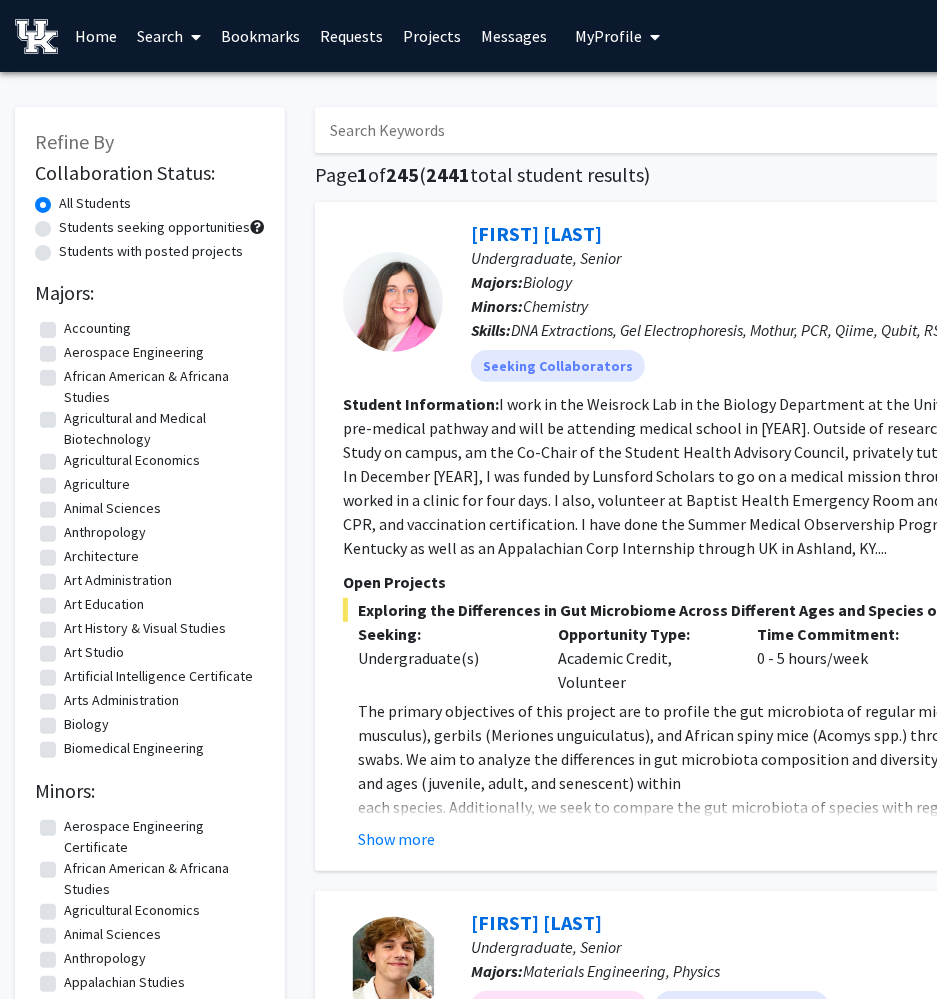 click on "Search" at bounding box center [169, 36] 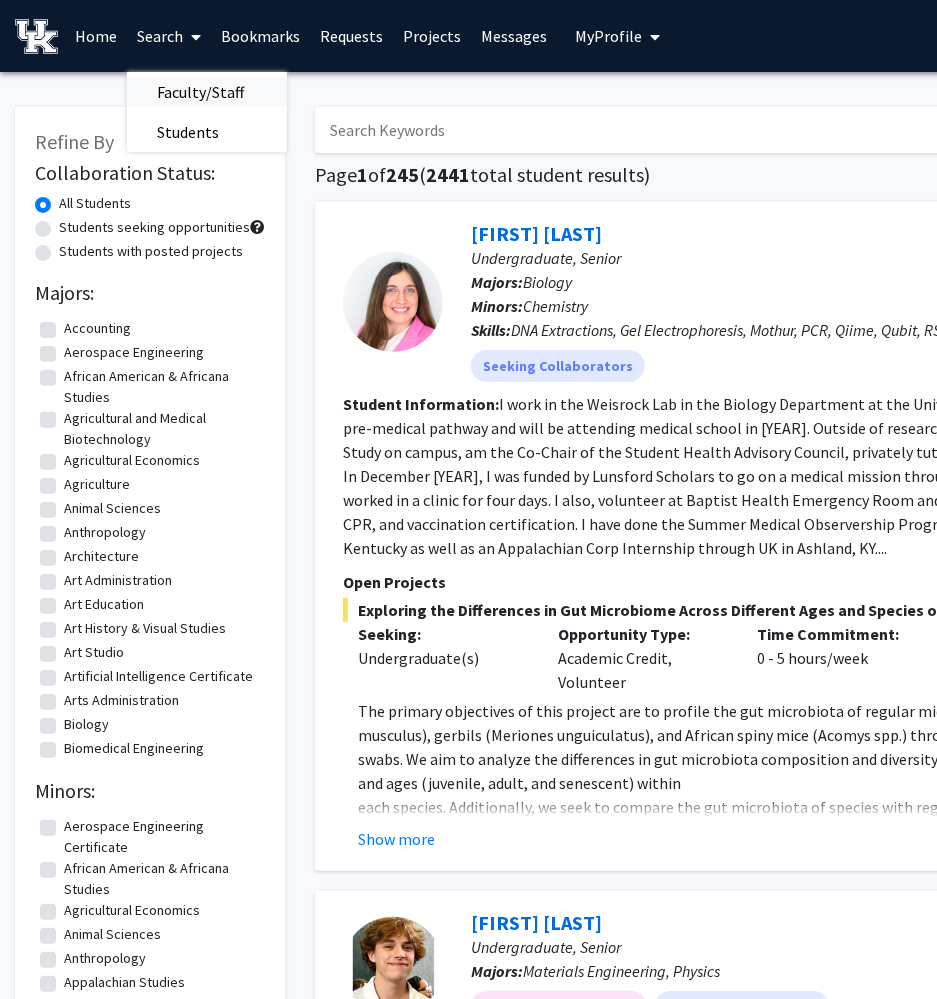 click on "Faculty/Staff" at bounding box center (200, 92) 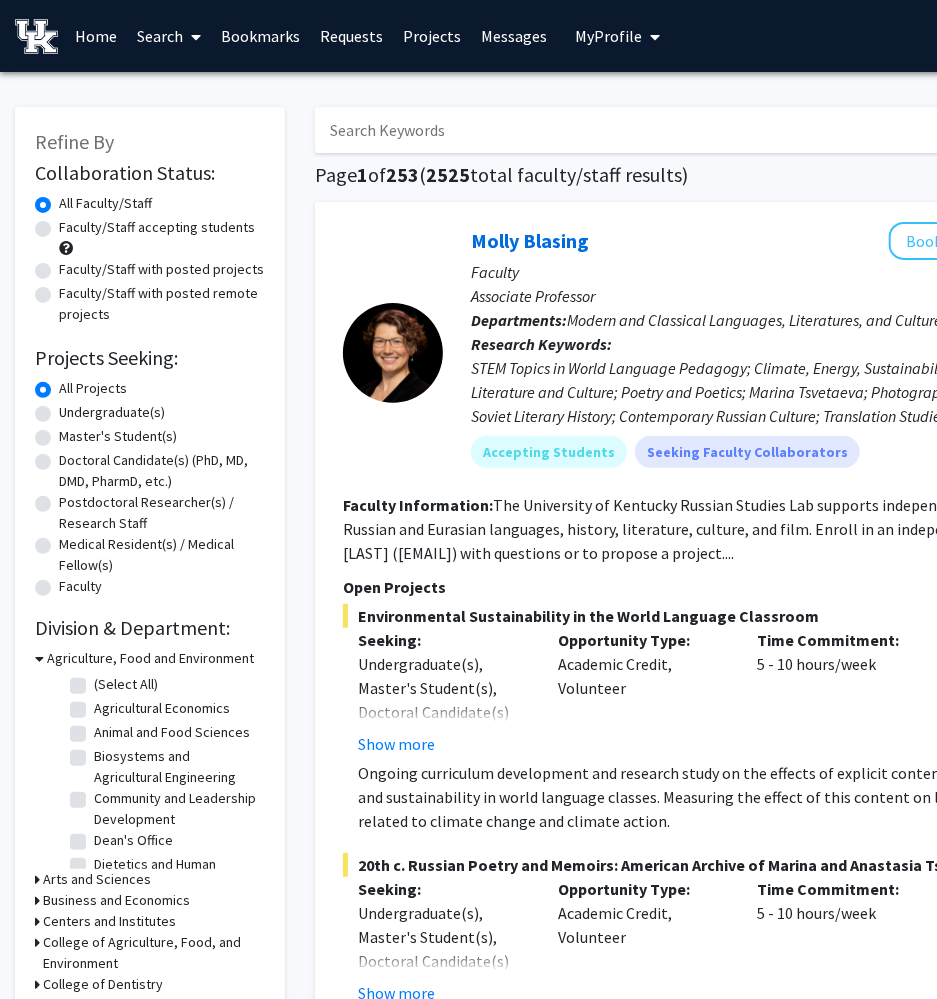 click on "Faculty/Staff accepting students" 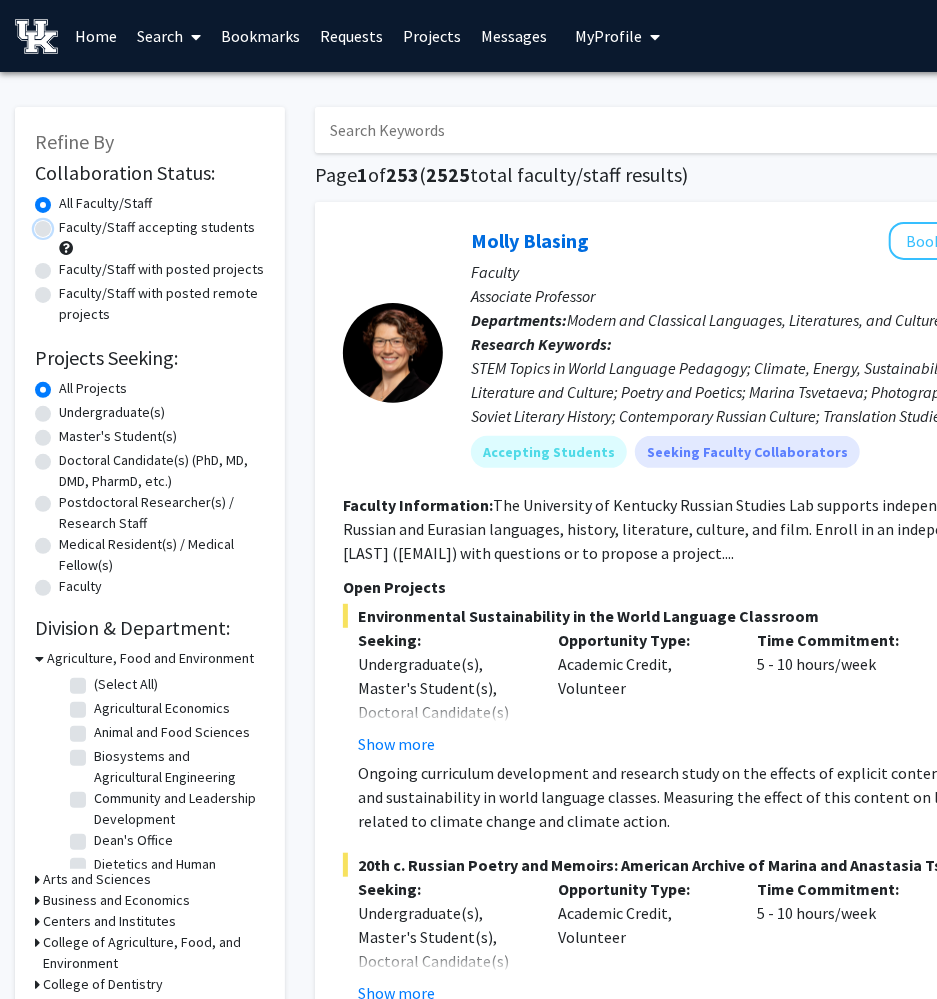 click on "Faculty/Staff accepting students" at bounding box center [65, 223] 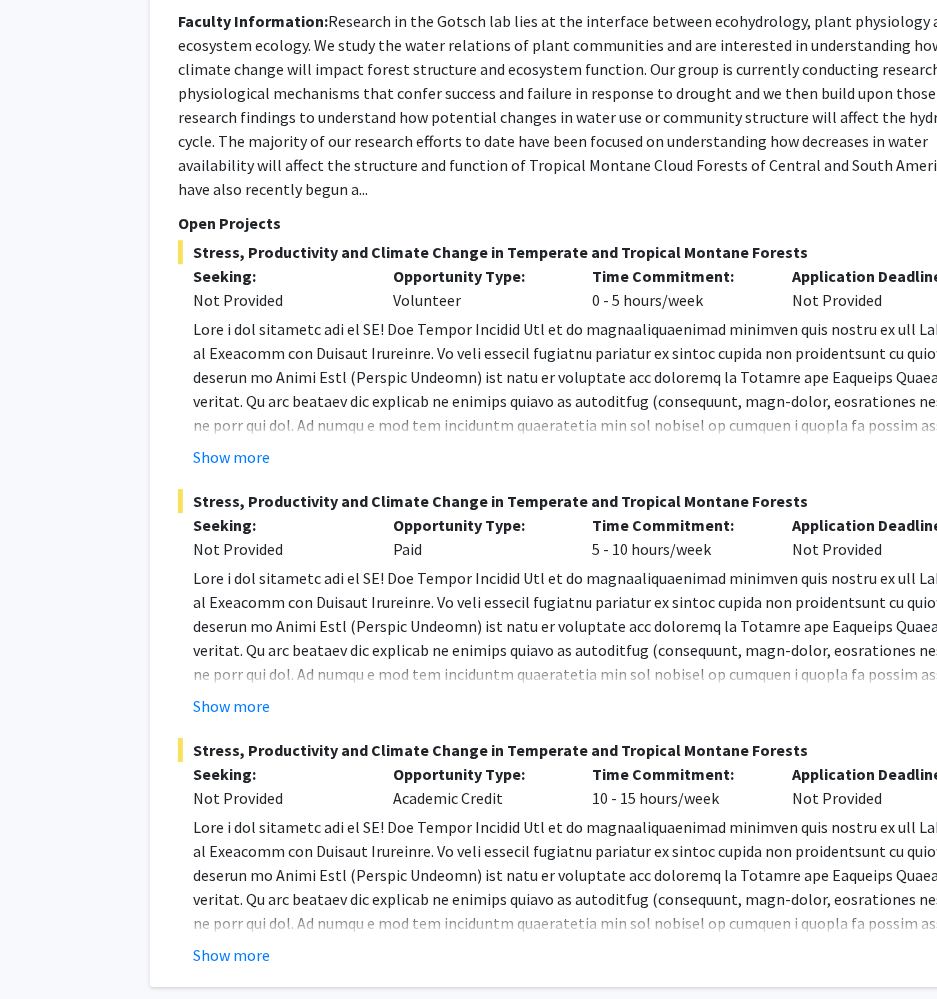 scroll, scrollTop: 10468, scrollLeft: 165, axis: both 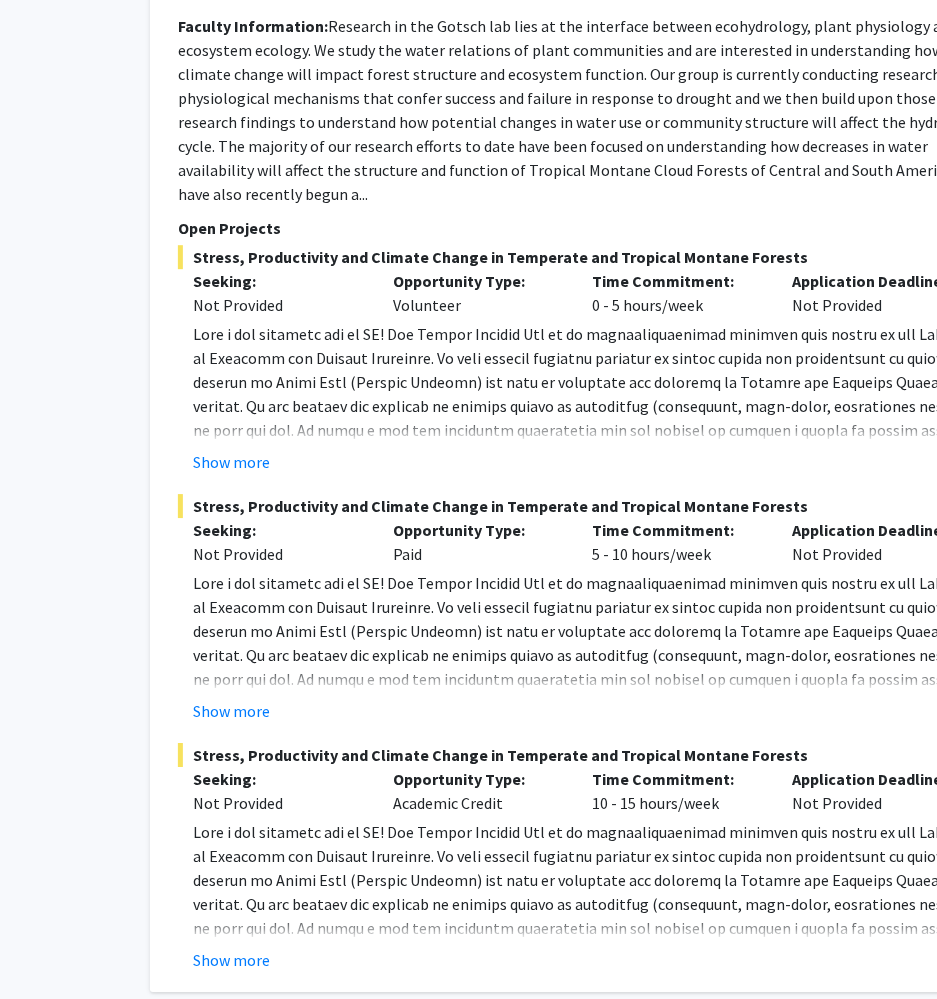 click on "3" 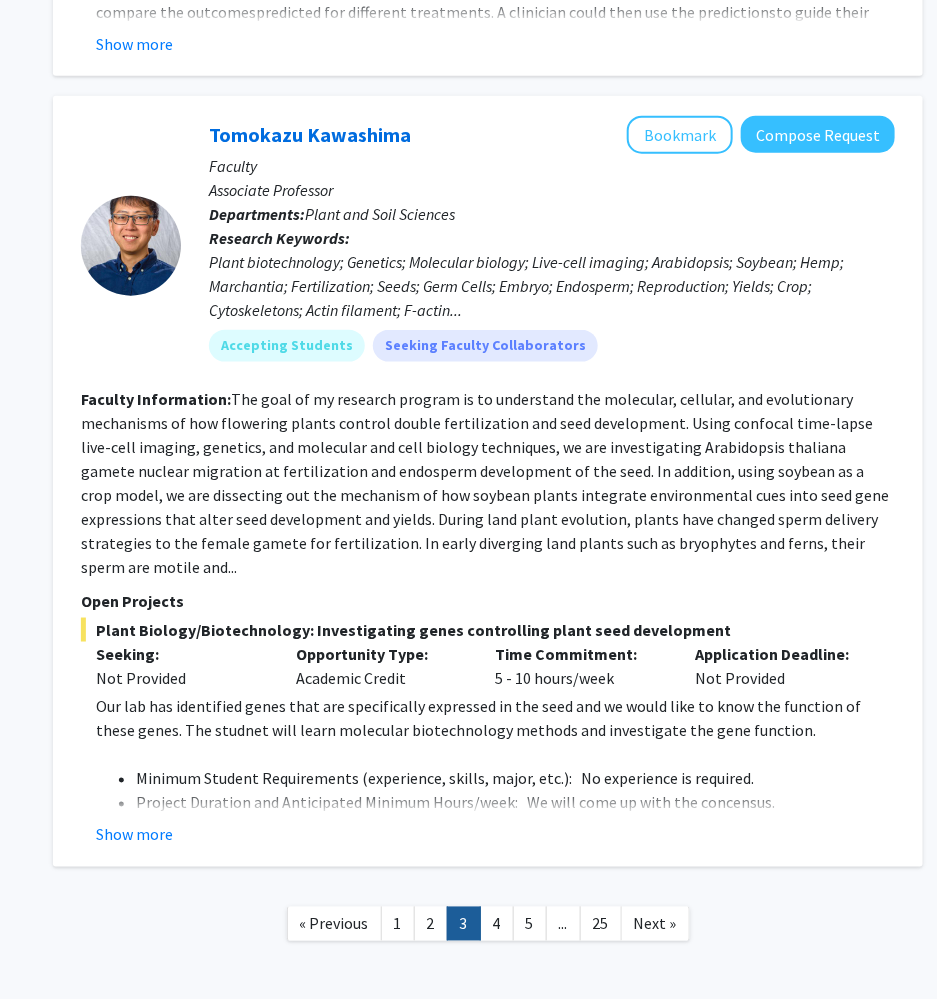 scroll, scrollTop: 6351, scrollLeft: 262, axis: both 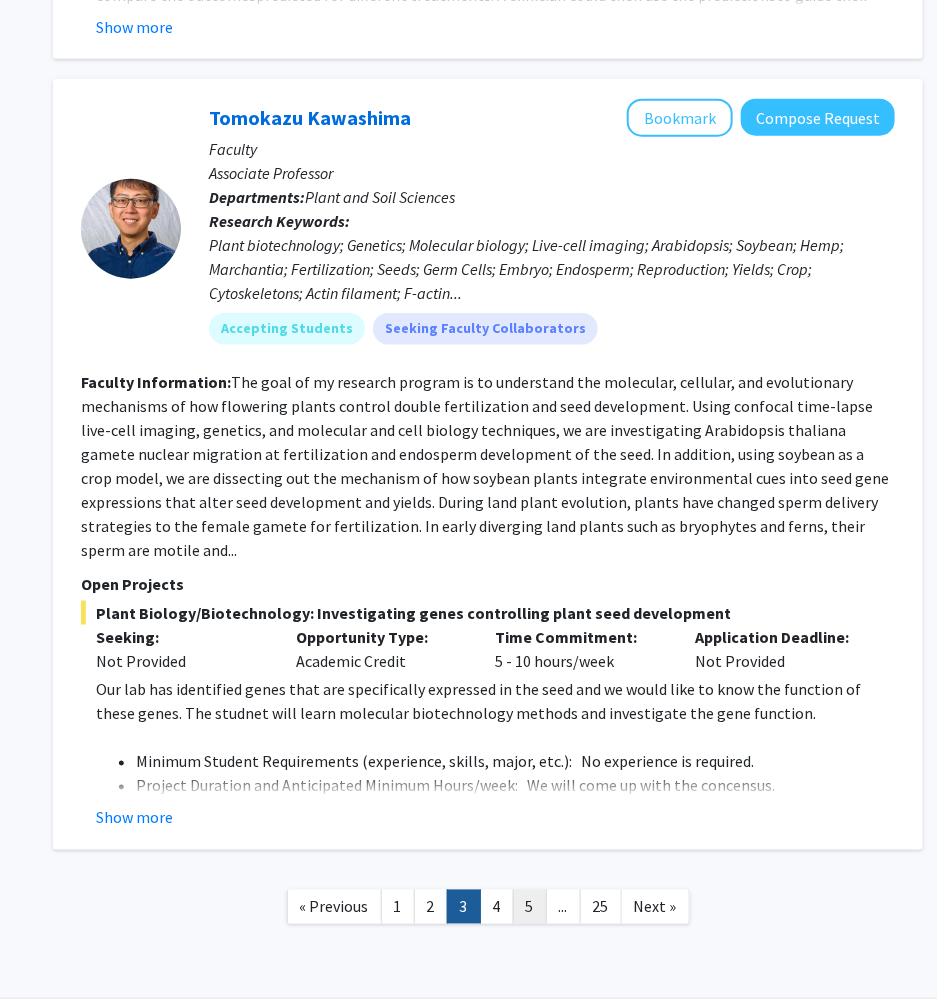 click on "5" 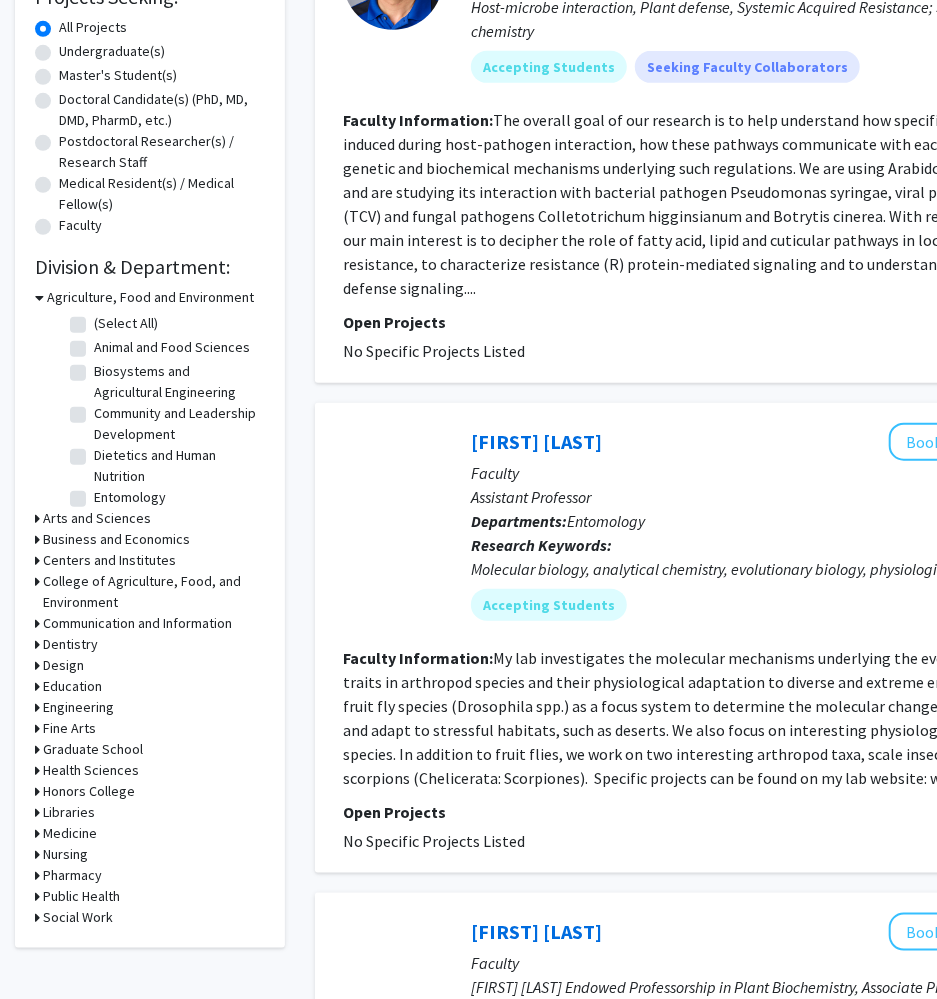 scroll, scrollTop: 356, scrollLeft: 0, axis: vertical 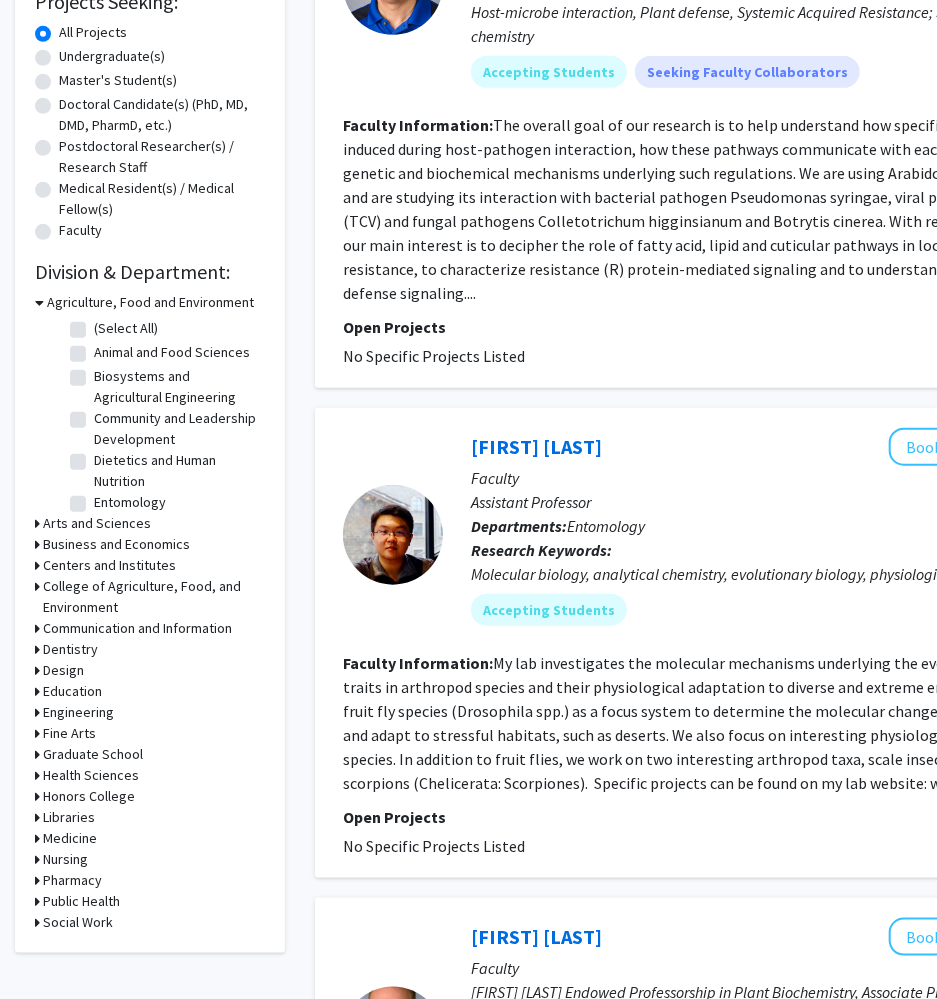 click on "Arts and Sciences" at bounding box center [97, 523] 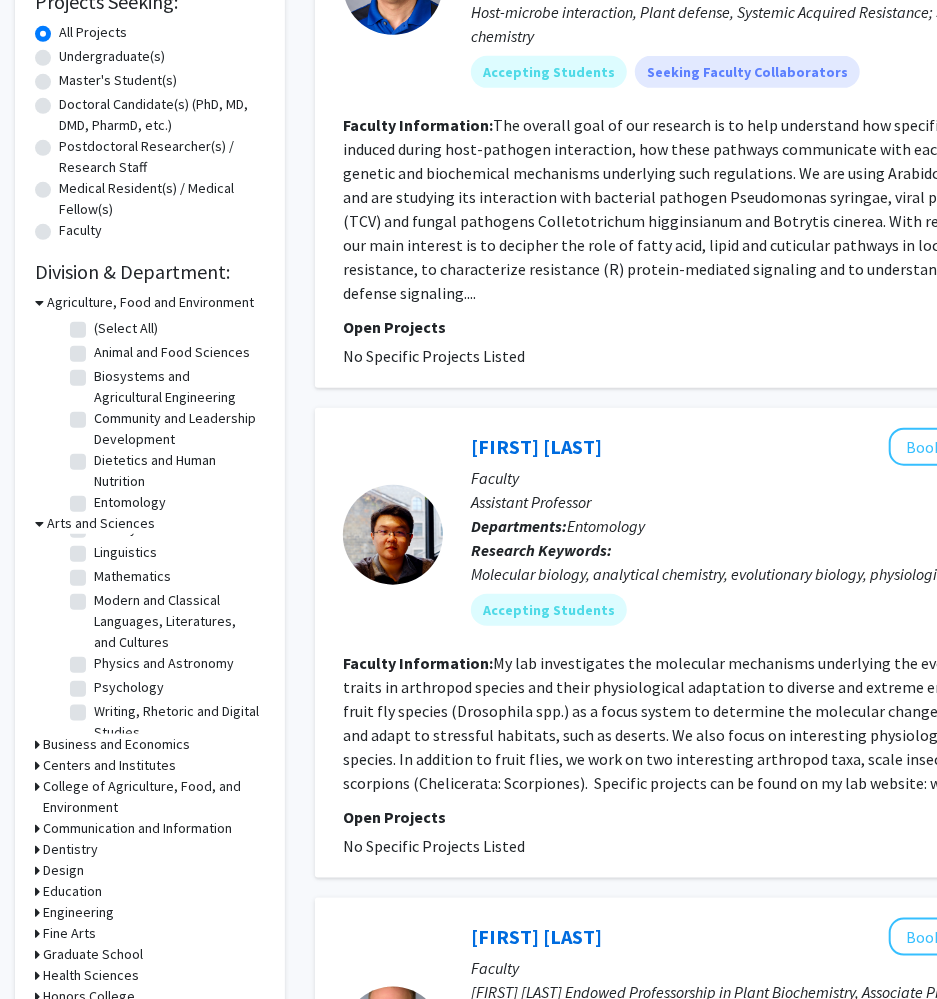 scroll, scrollTop: 107, scrollLeft: 0, axis: vertical 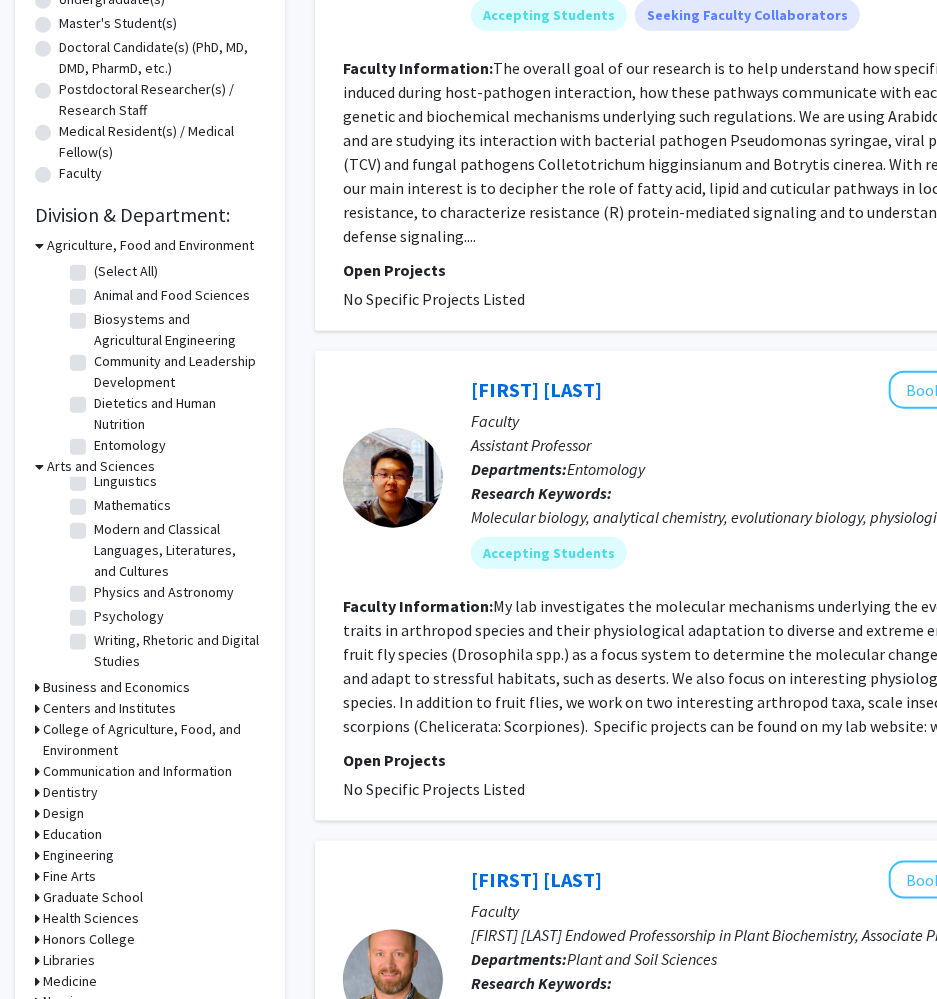 click on "Psychology  Psychology" 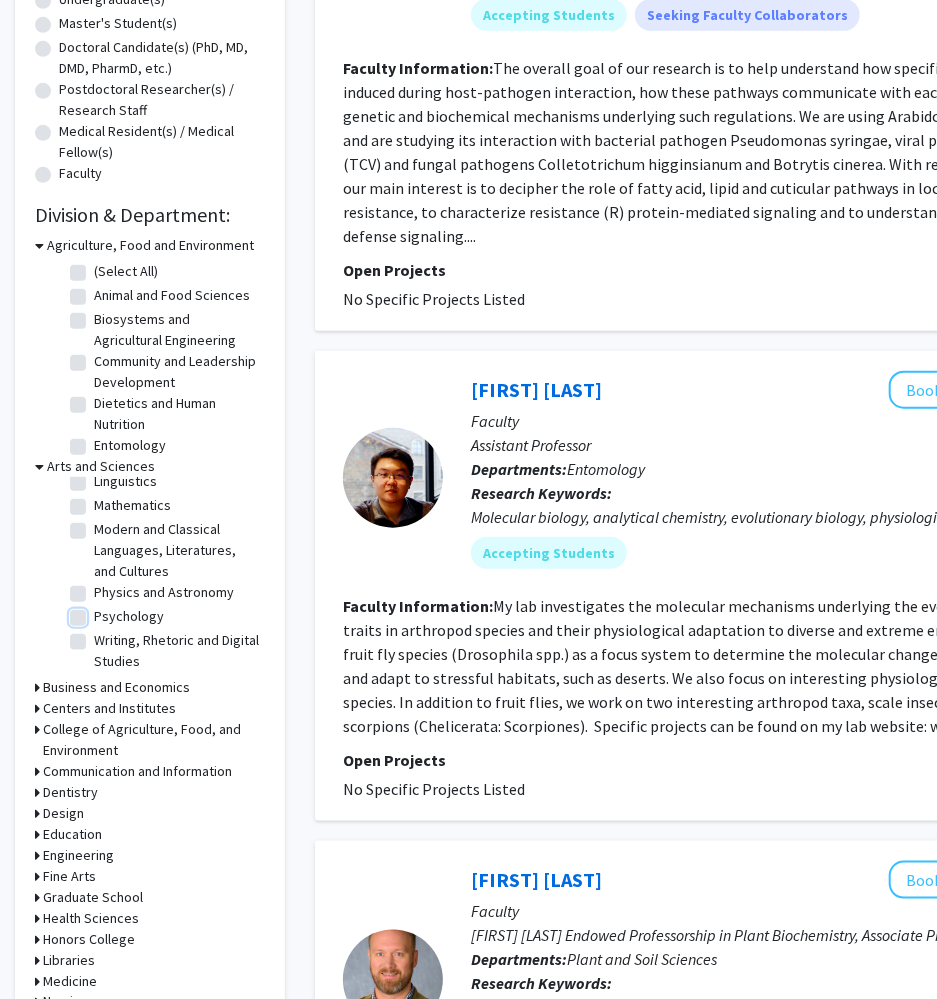 click on "Psychology" at bounding box center (100, 612) 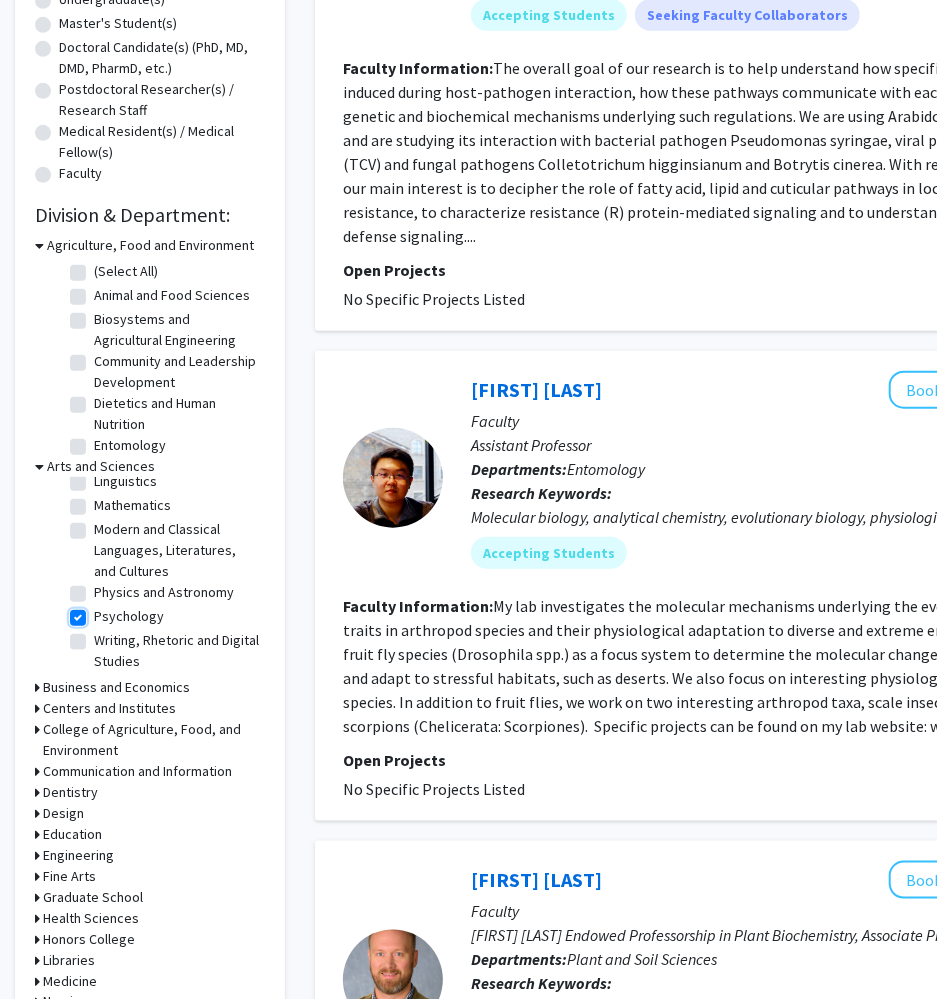 checkbox on "true" 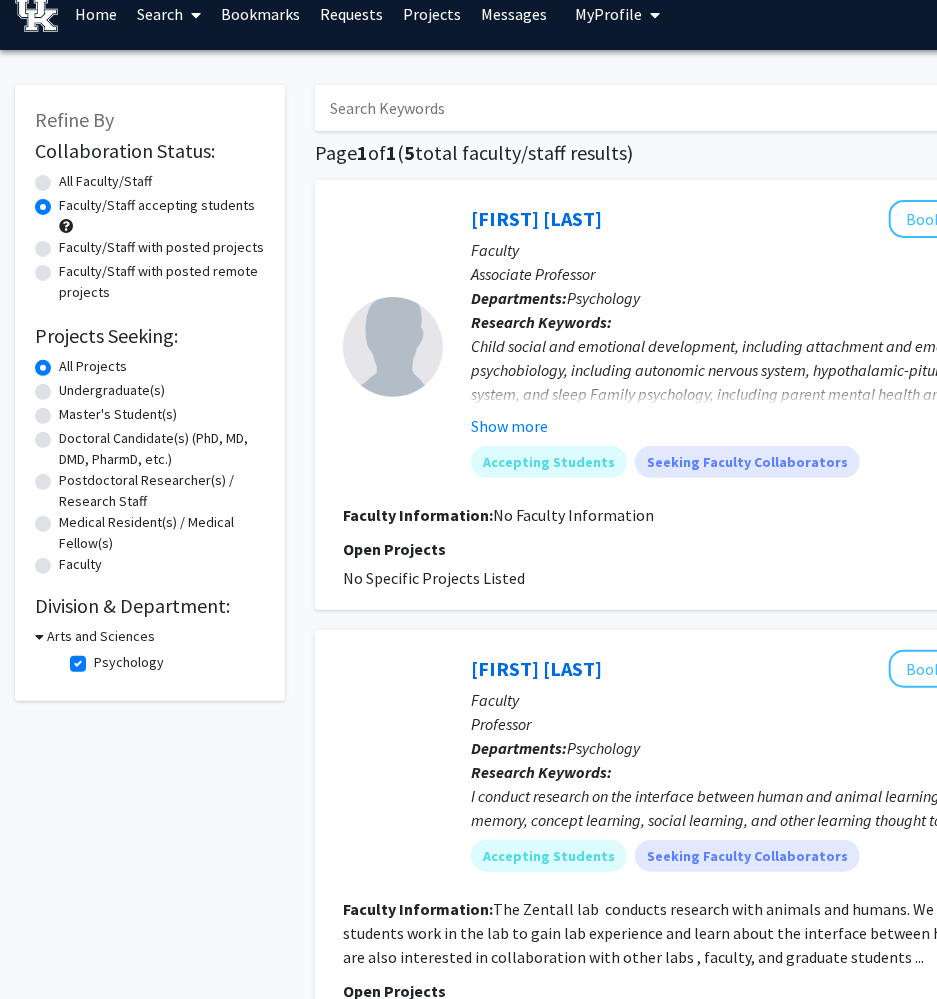 scroll, scrollTop: 21, scrollLeft: 0, axis: vertical 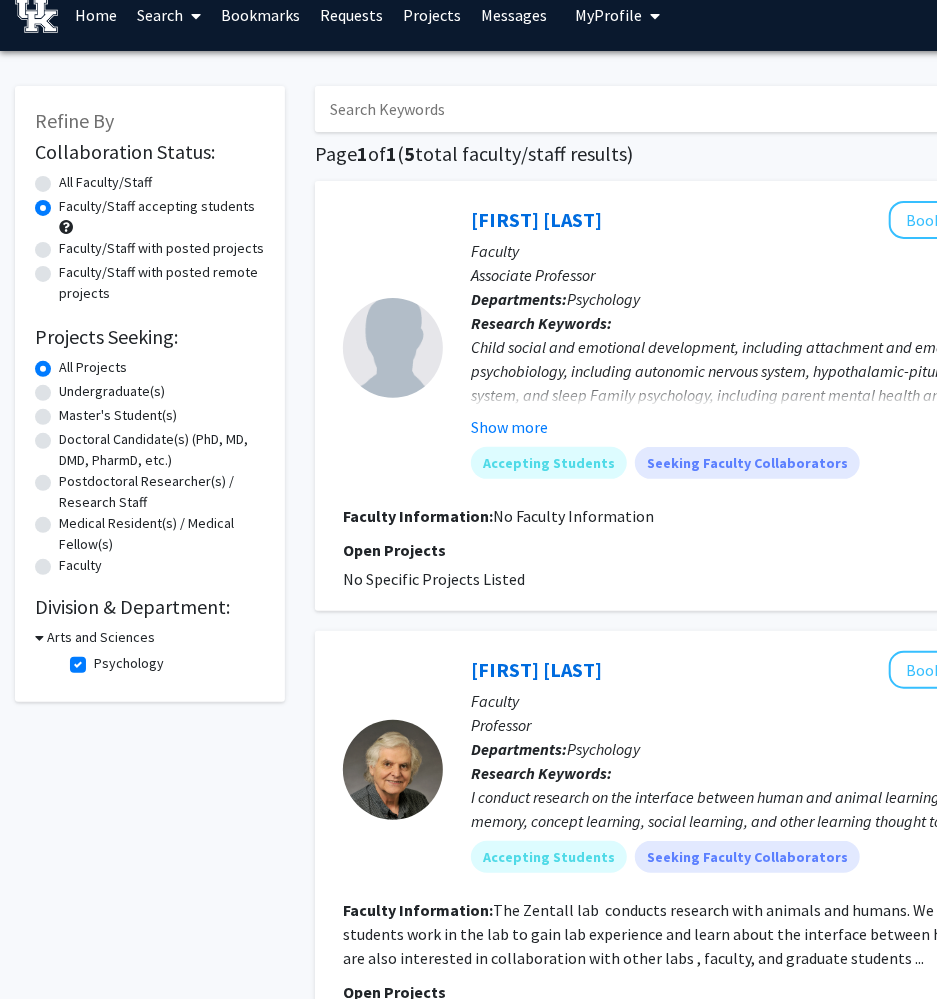 click on "Psychology" 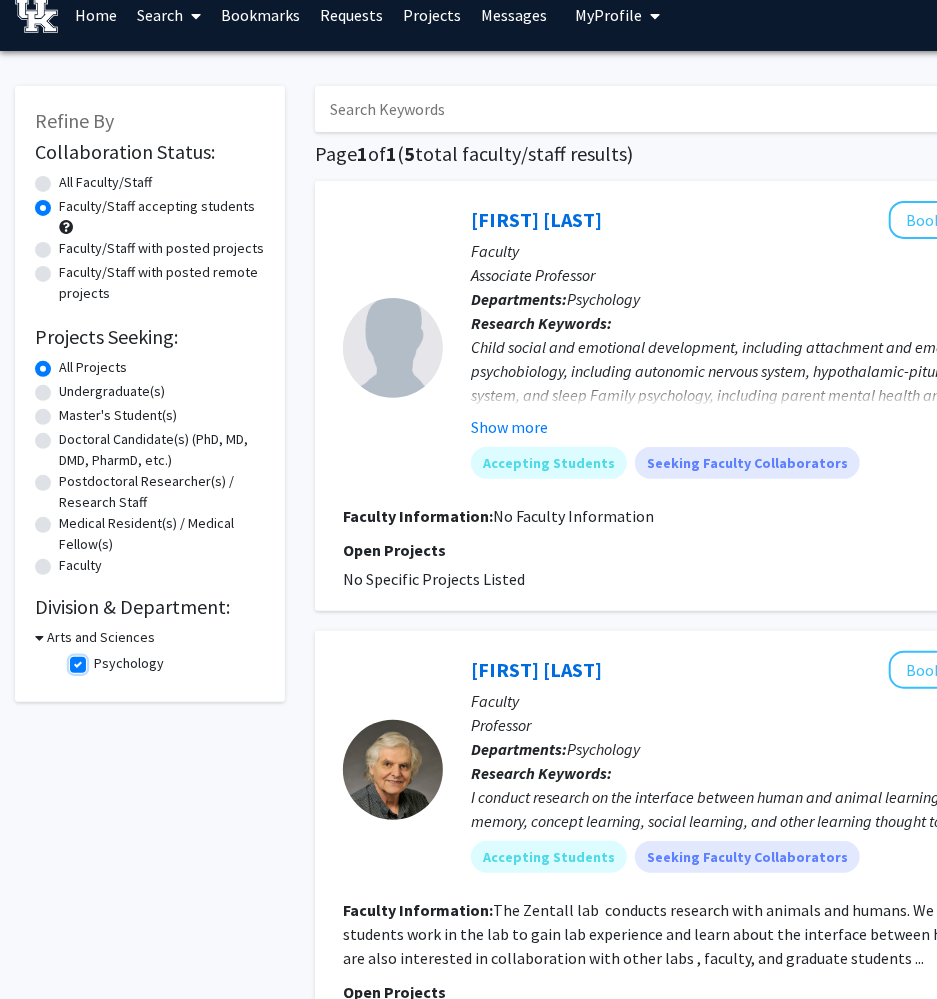 click on "Psychology" at bounding box center [100, 659] 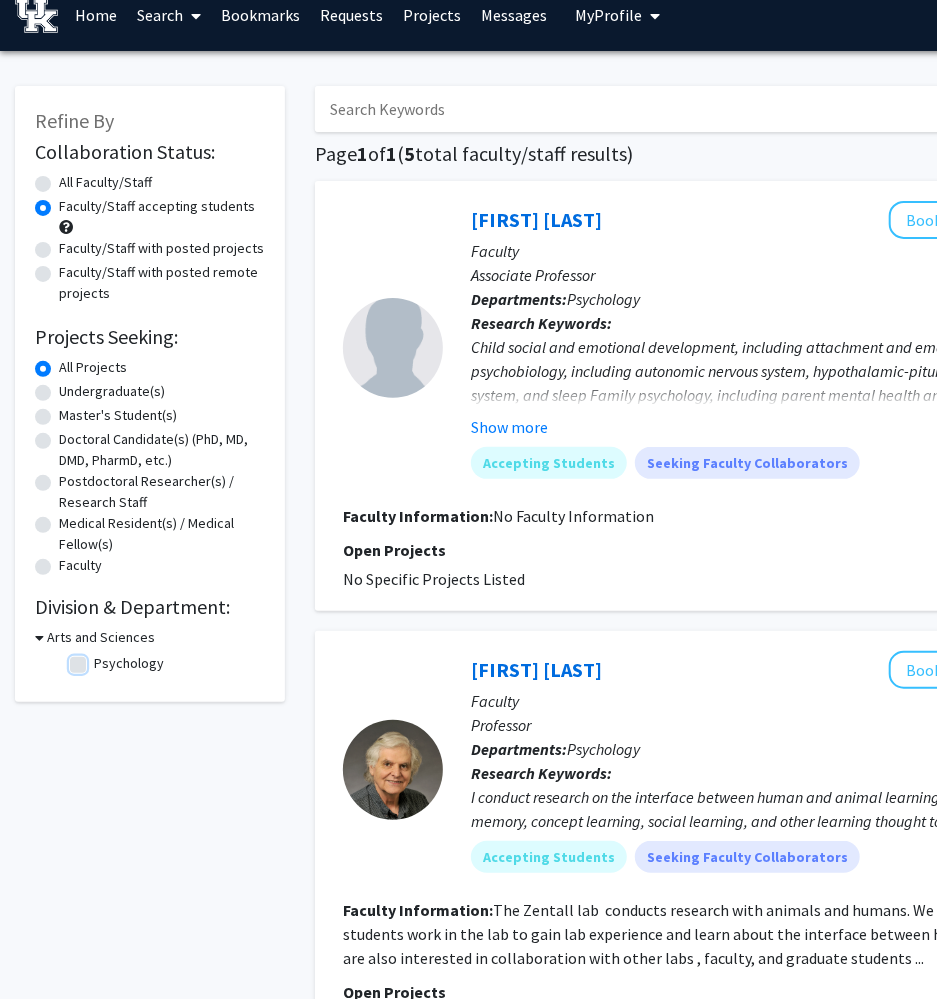 scroll, scrollTop: 0, scrollLeft: 0, axis: both 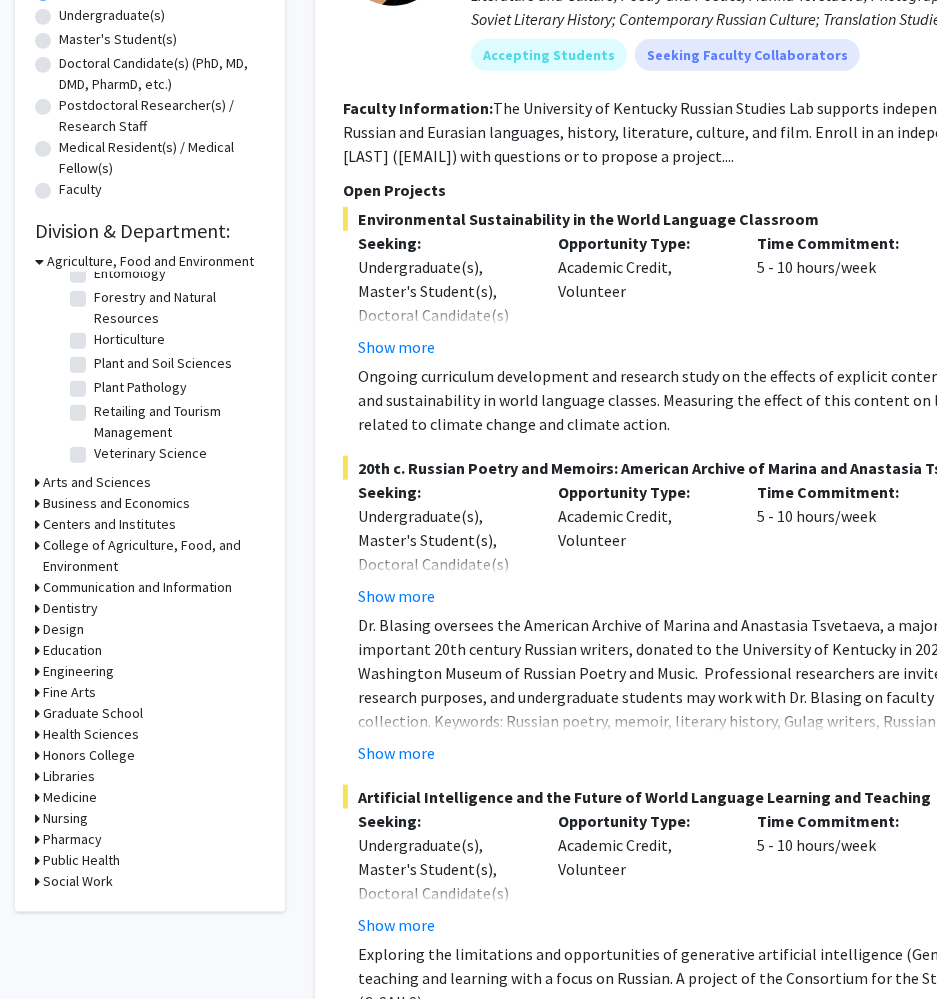 click on "Medicine" at bounding box center [70, 797] 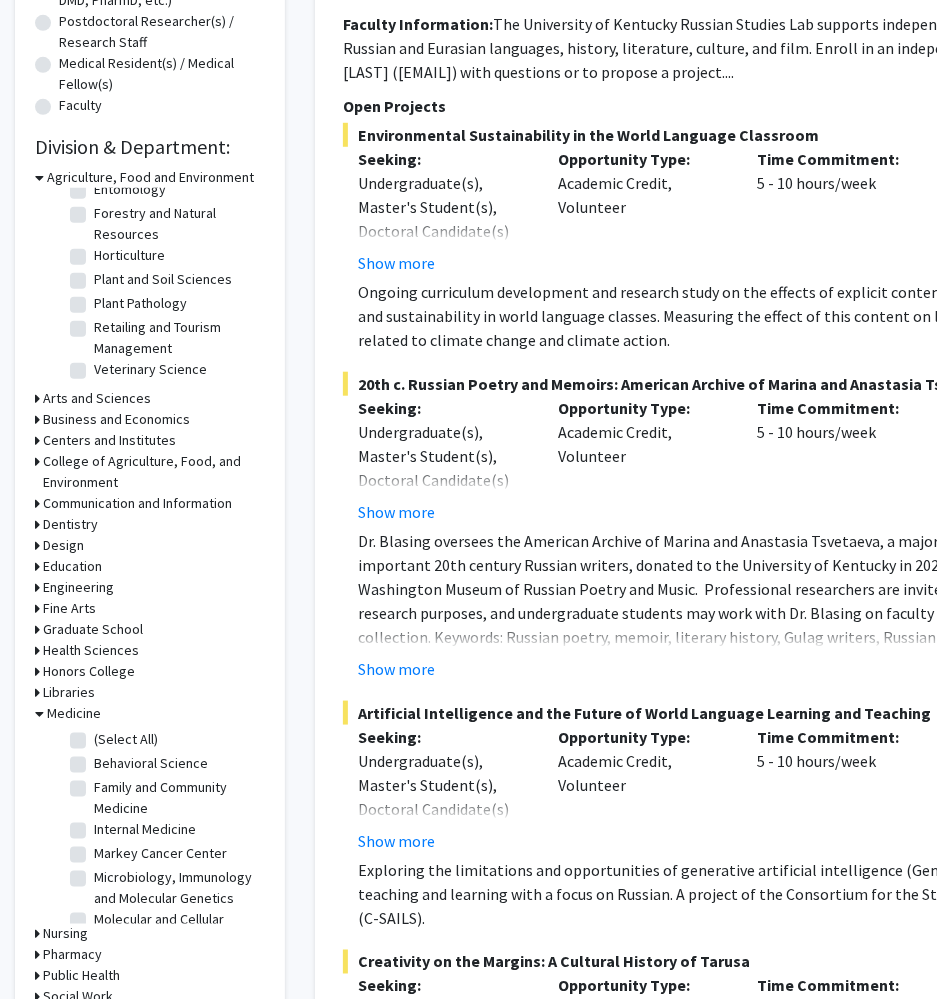scroll, scrollTop: 482, scrollLeft: 0, axis: vertical 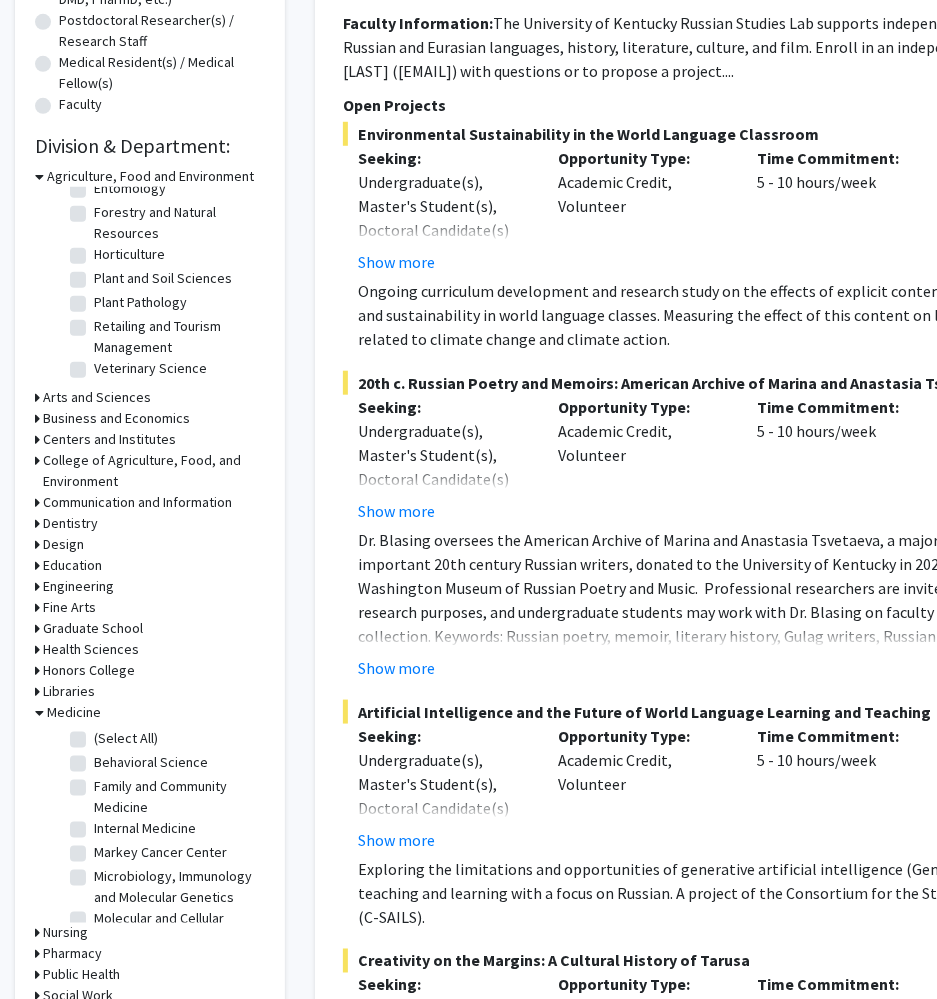 click on "(Select All)" 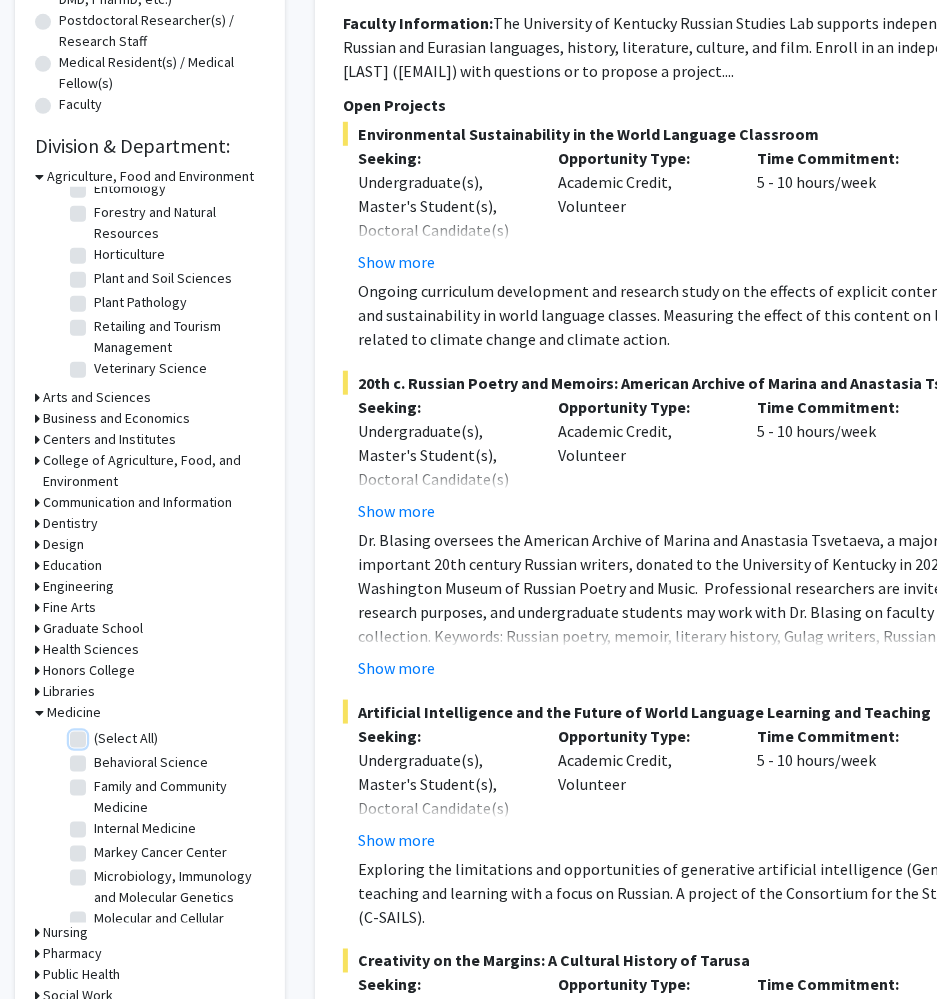 click on "(Select All)" at bounding box center [100, 734] 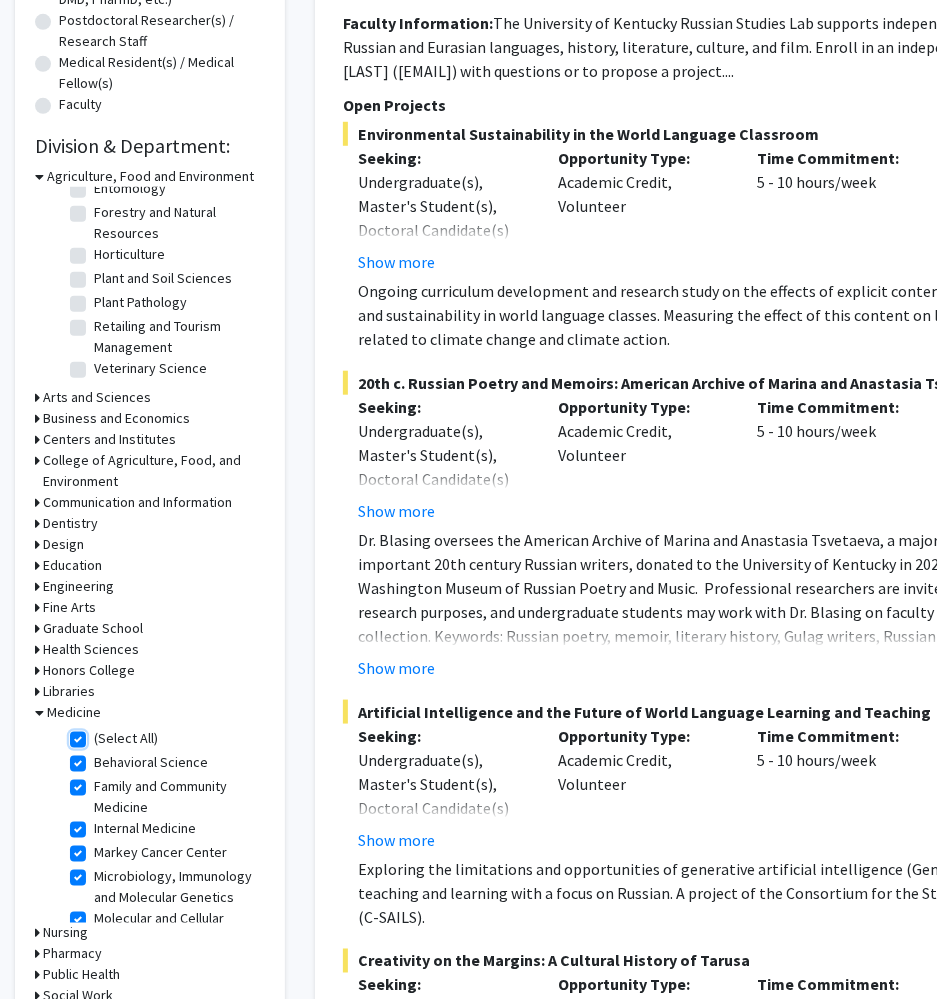 checkbox on "true" 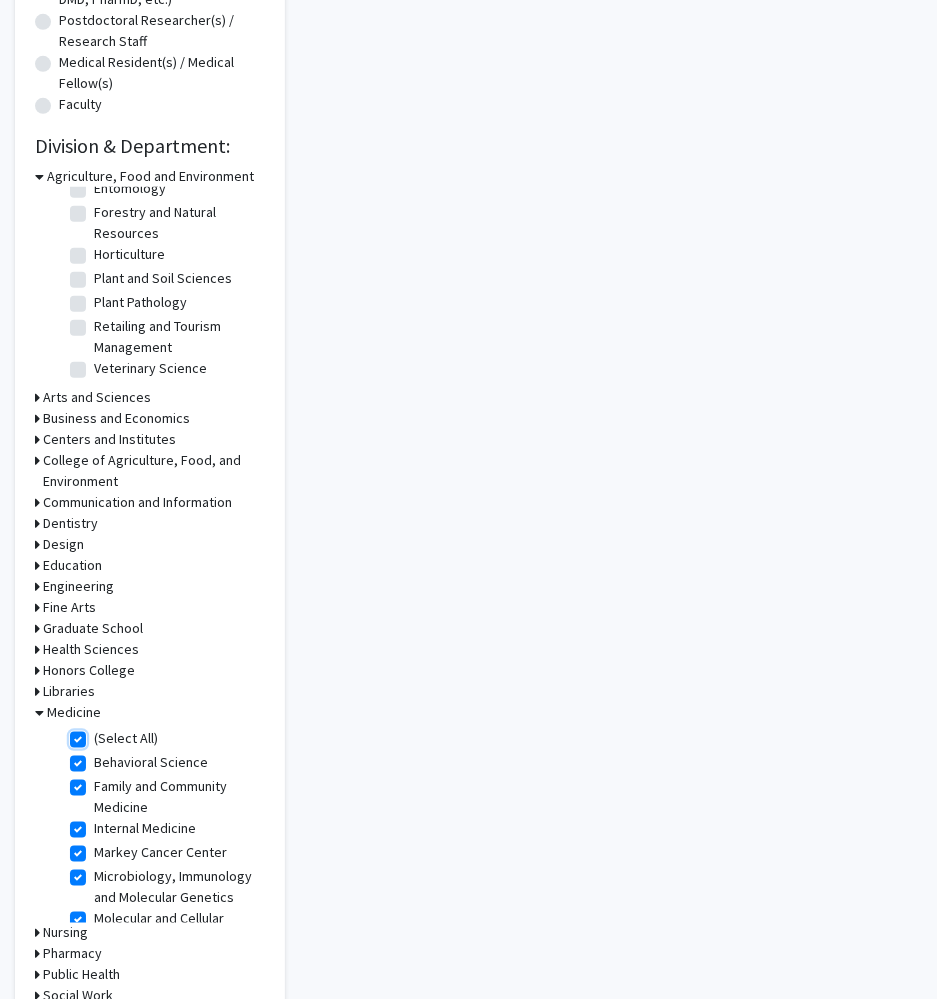 scroll, scrollTop: 0, scrollLeft: 0, axis: both 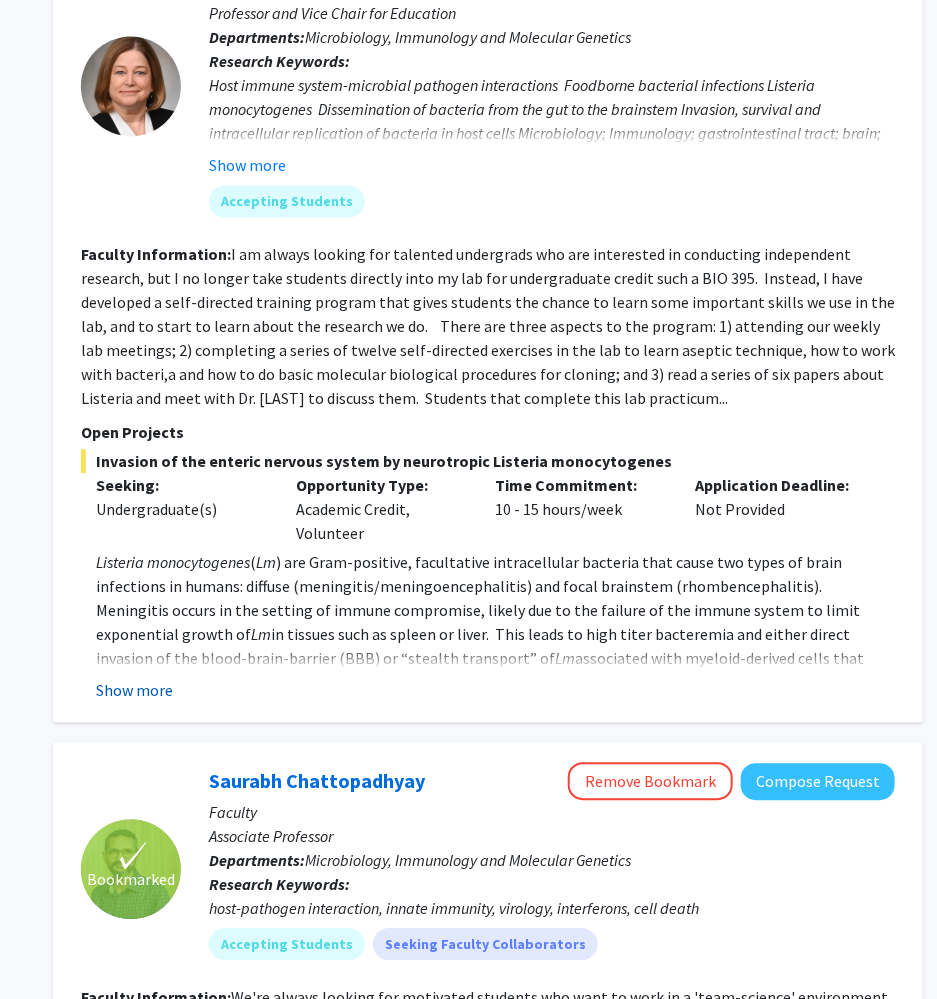 click on "Show more" 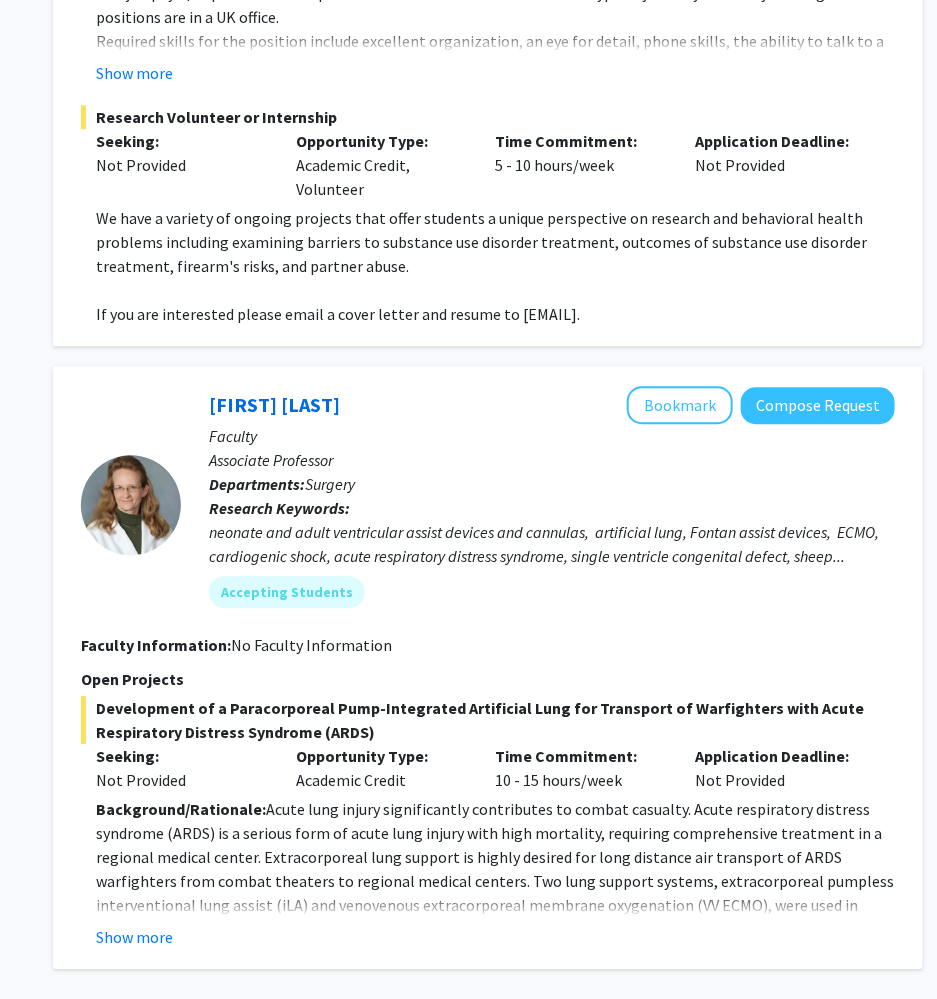 scroll, scrollTop: 7372, scrollLeft: 262, axis: both 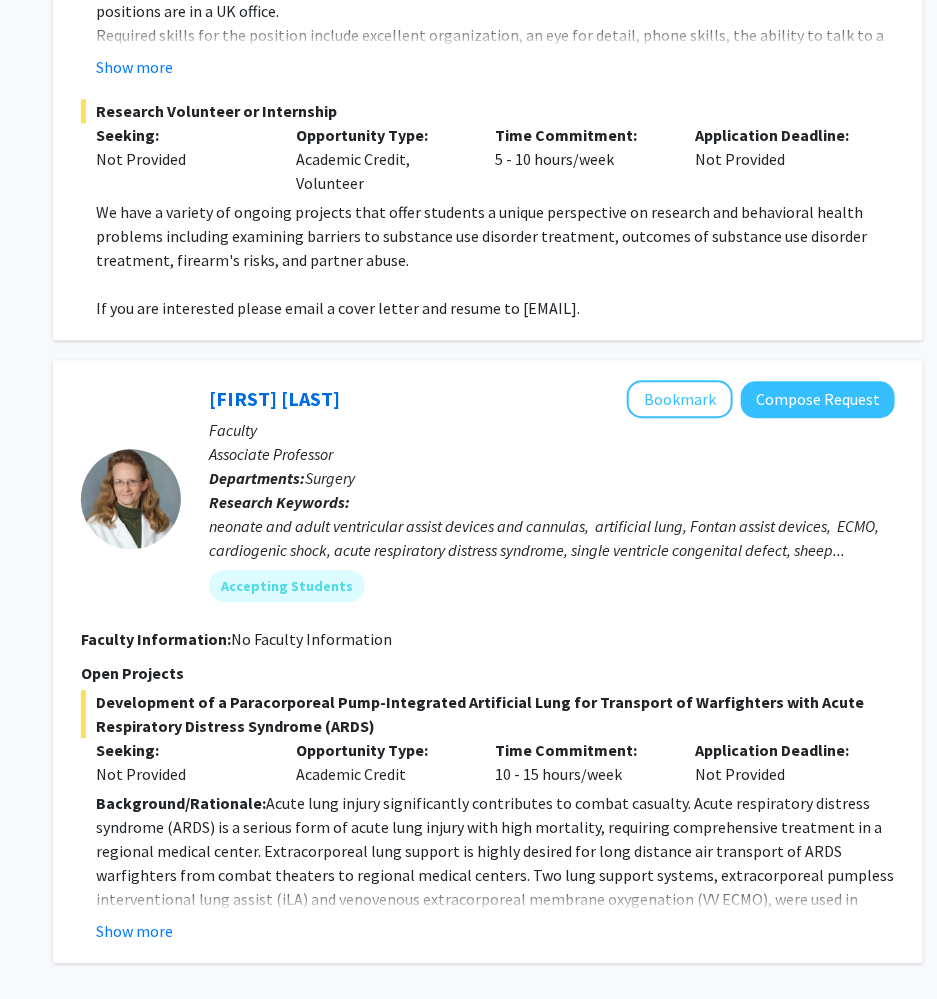click on "2" 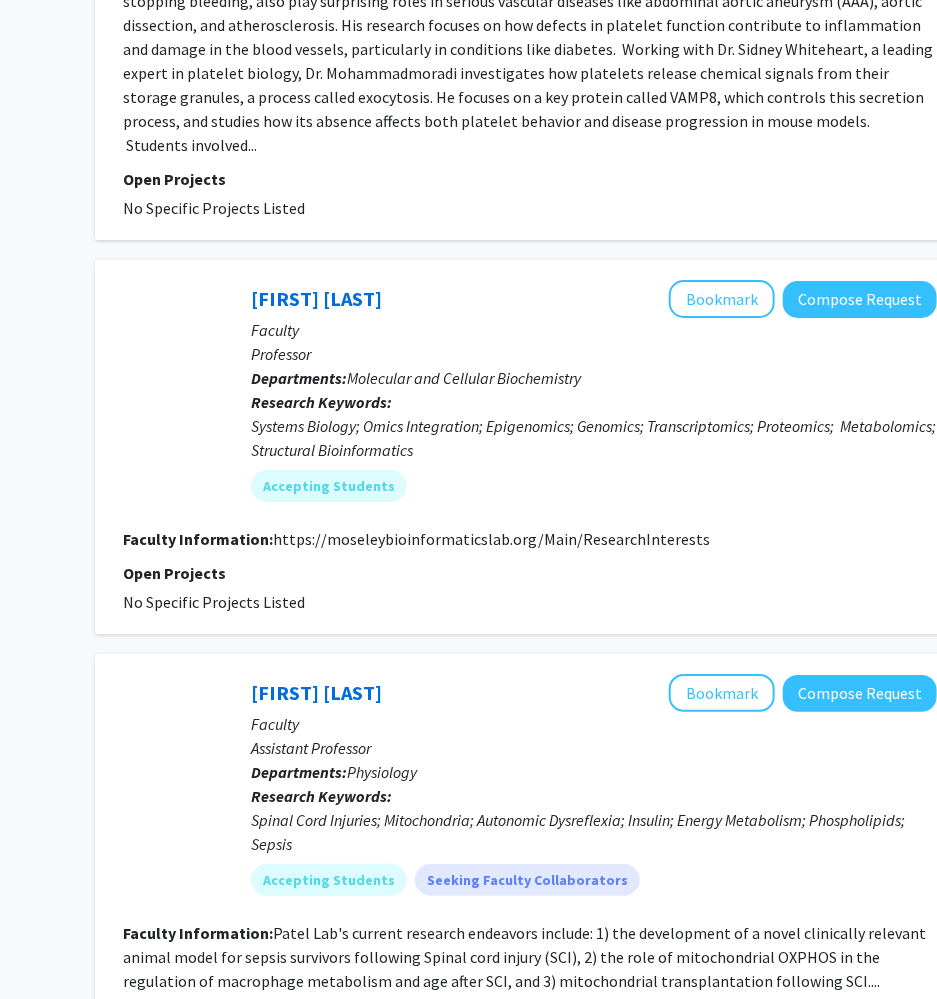 scroll, scrollTop: 2466, scrollLeft: 220, axis: both 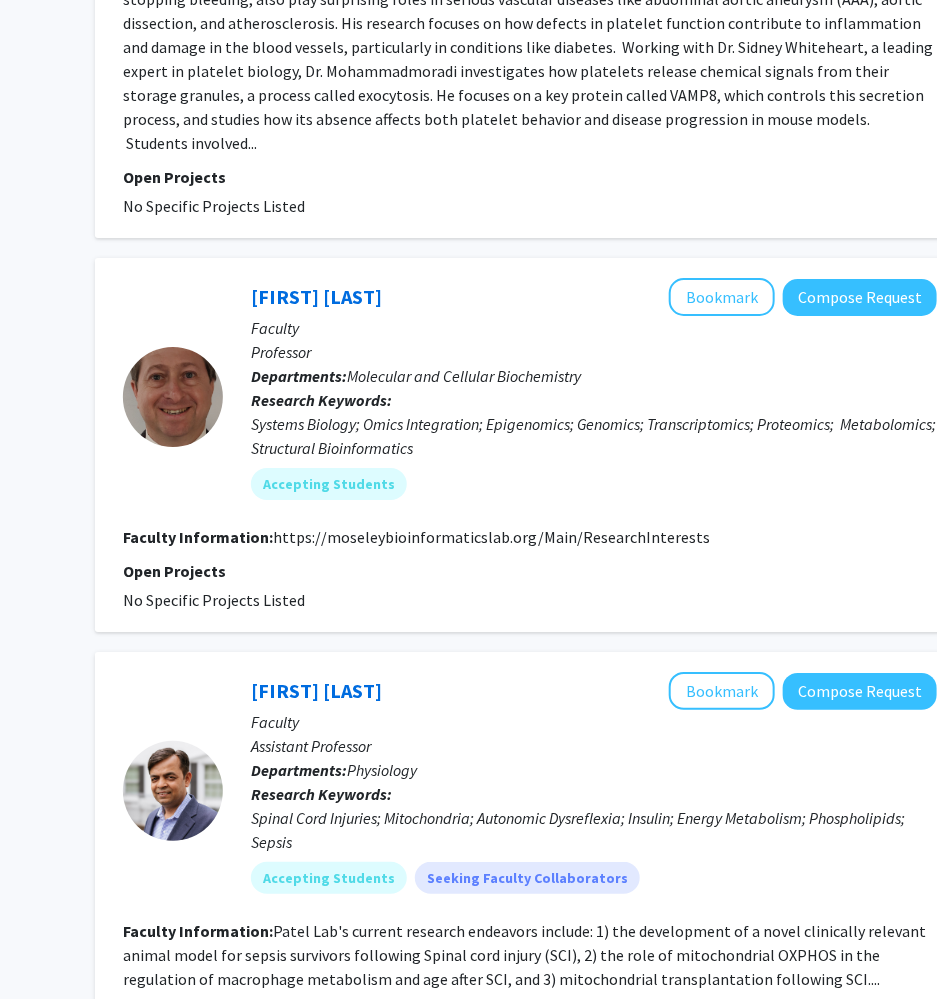 click on "[FIRST] [LAST]   Bookmark
Compose Request  Faculty Professor Departments:  Molecular and Cellular Biochemistry Research Keywords:  Systems Biology; Omics Integration; Epigenomics; Genomics; Transcriptomics; Proteomics;  Metabolomics; Structural Bioinformatics Accepting Students Faculty Information:  https://moseleybioinformaticslab.org/Main/ResearchInterests Open Projects  No Specific Projects Listed" 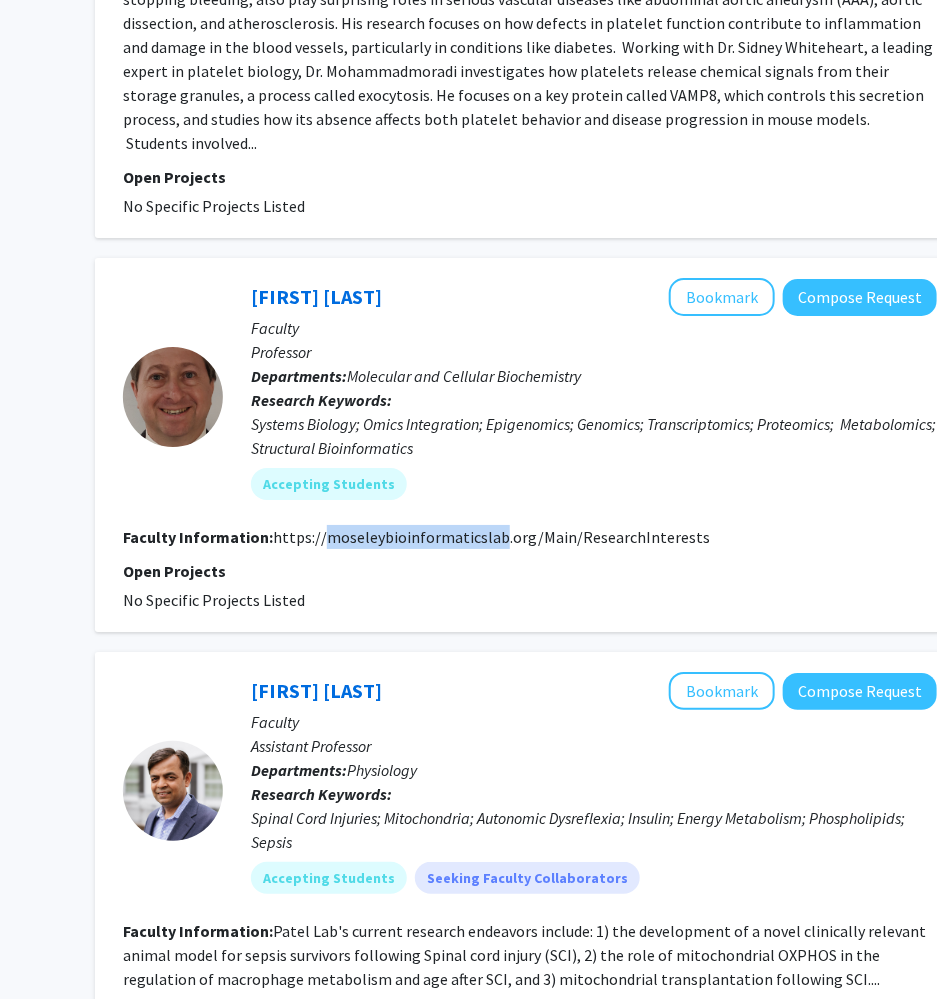click on "https://moseleybioinformaticslab.org/Main/ResearchInterests" 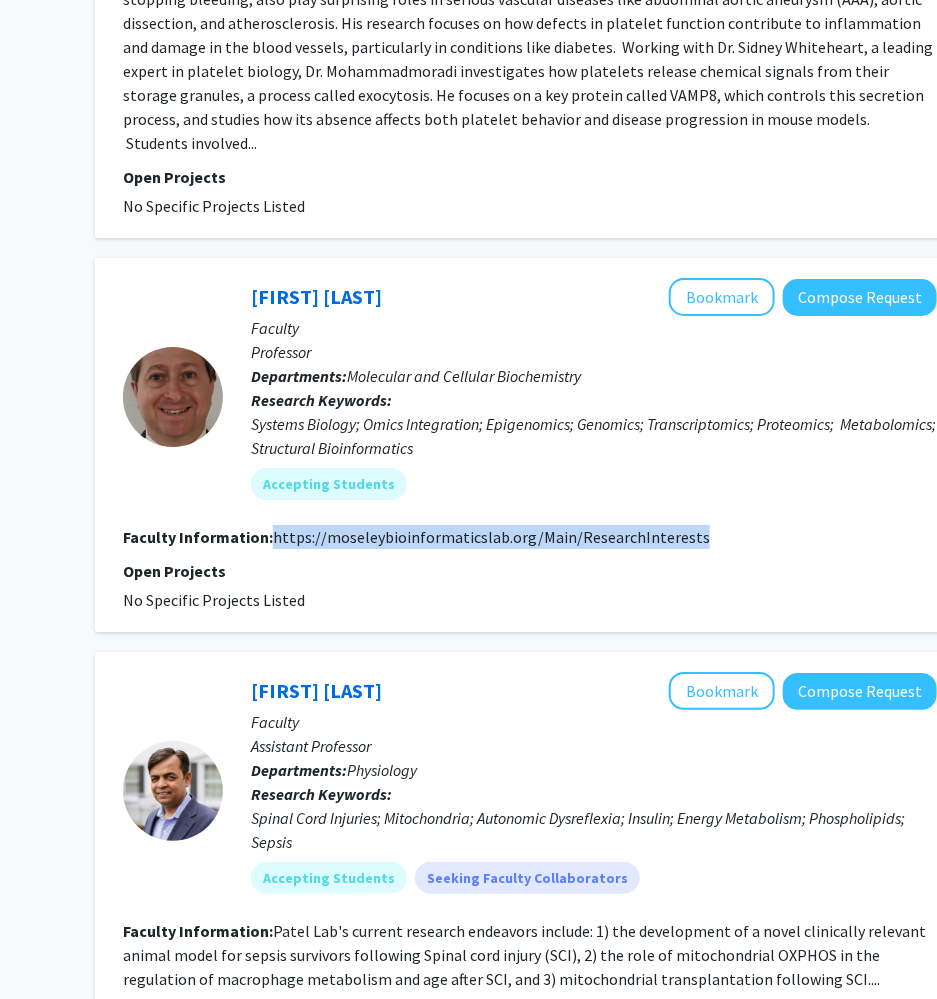 drag, startPoint x: 718, startPoint y: 462, endPoint x: 274, endPoint y: 461, distance: 444.00113 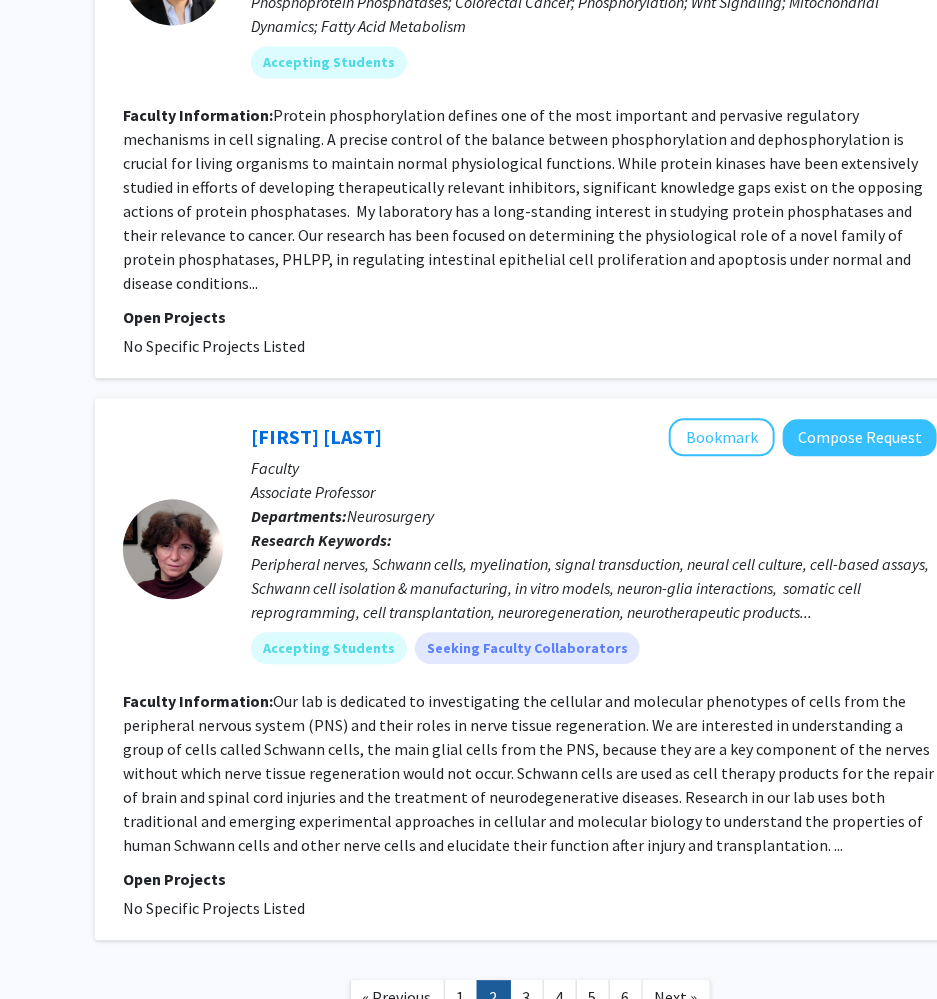 scroll, scrollTop: 4264, scrollLeft: 220, axis: both 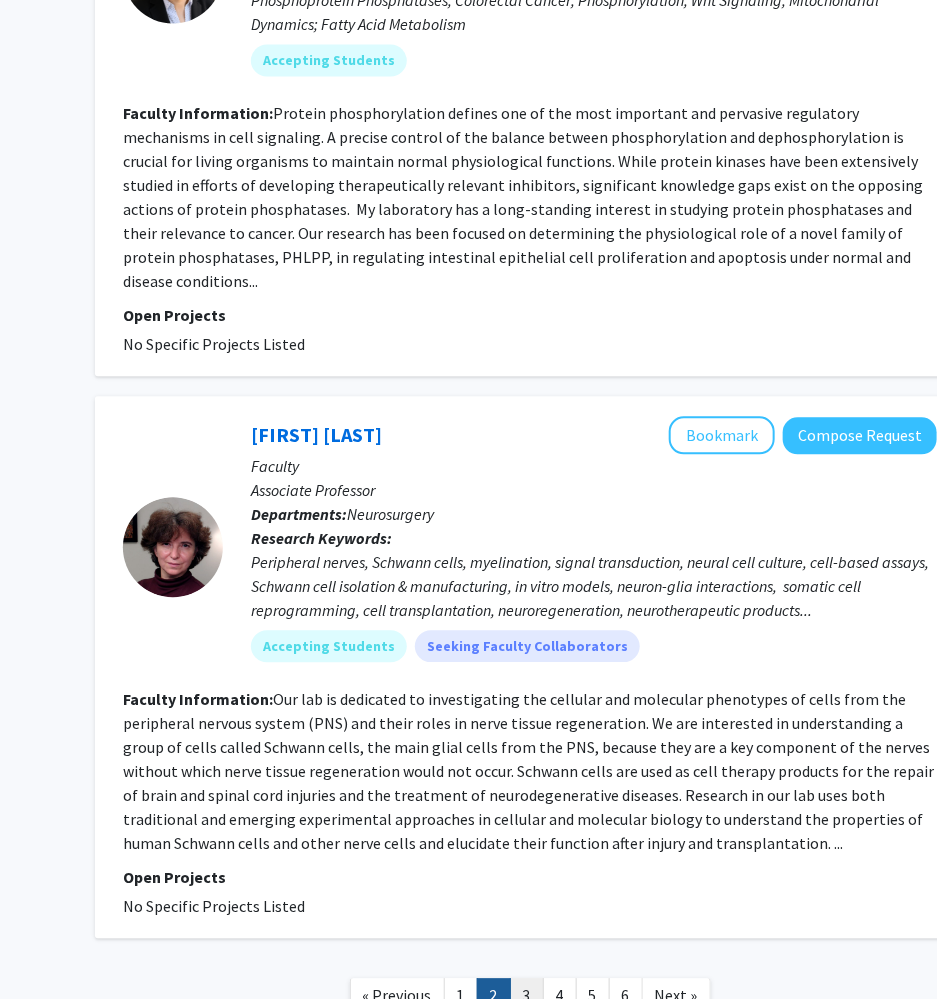click on "3" 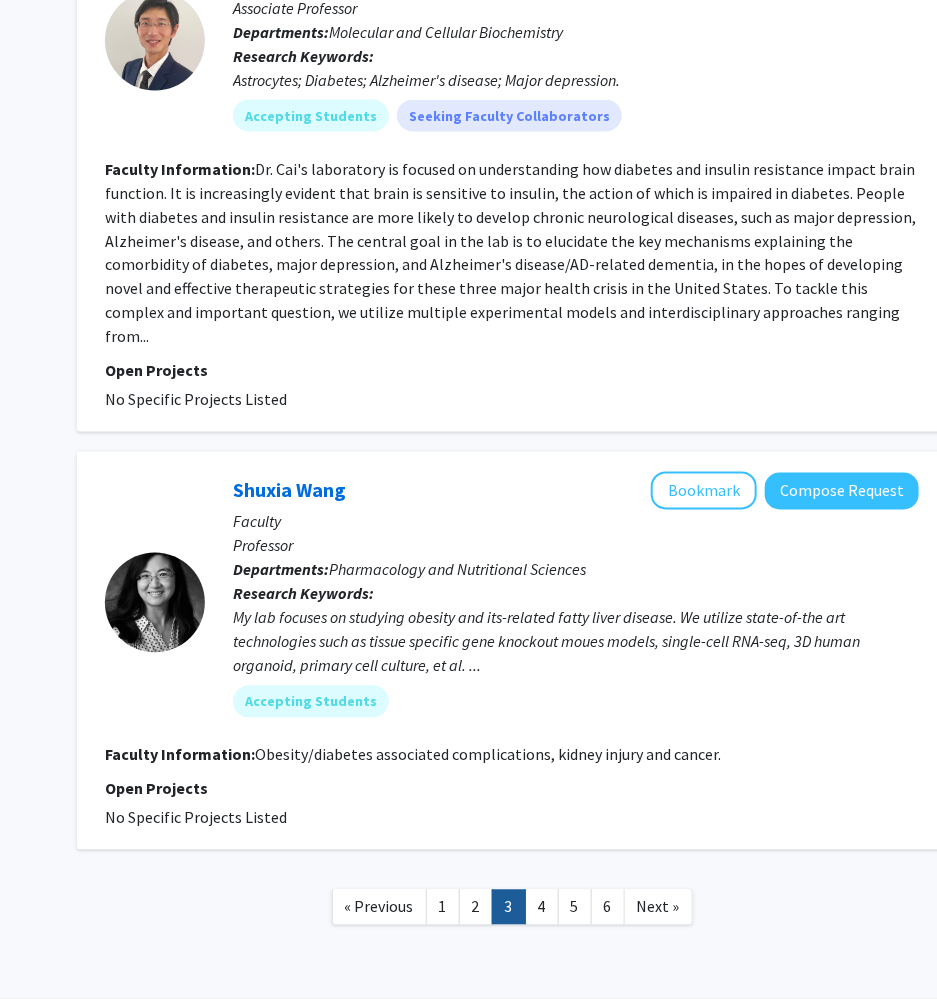 scroll, scrollTop: 3952, scrollLeft: 236, axis: both 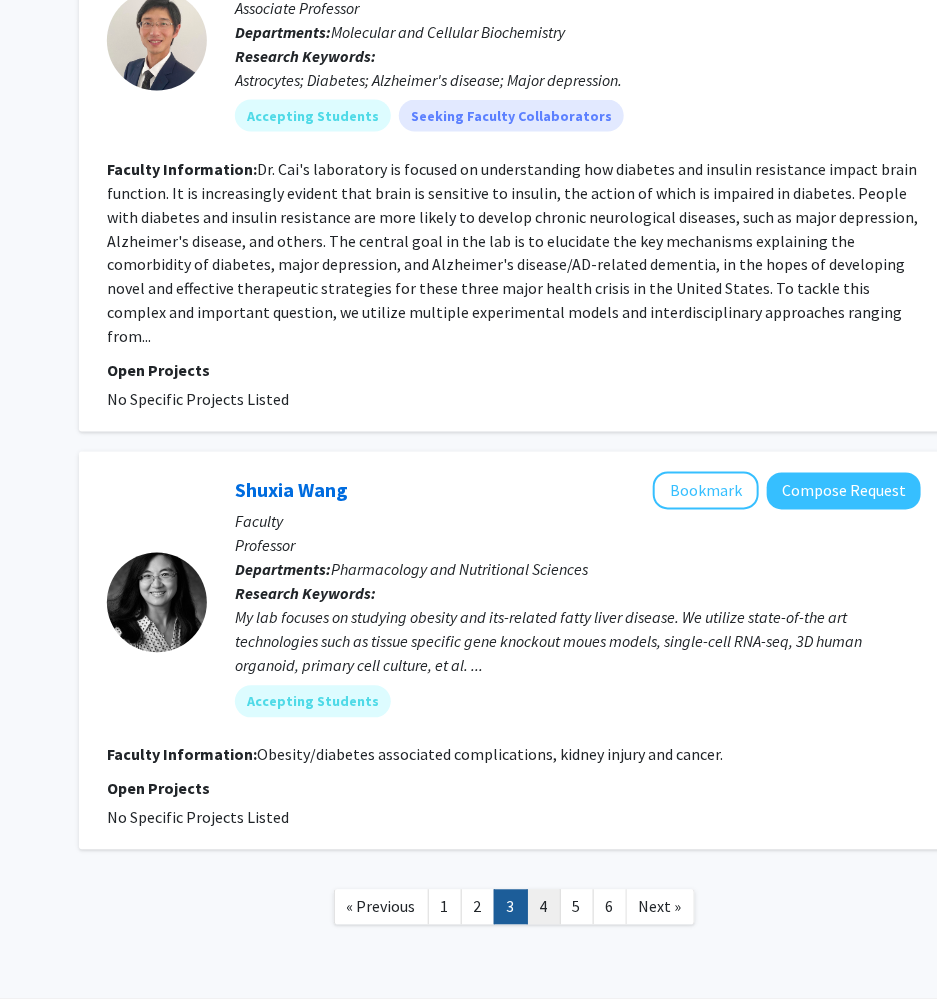 click on "4" 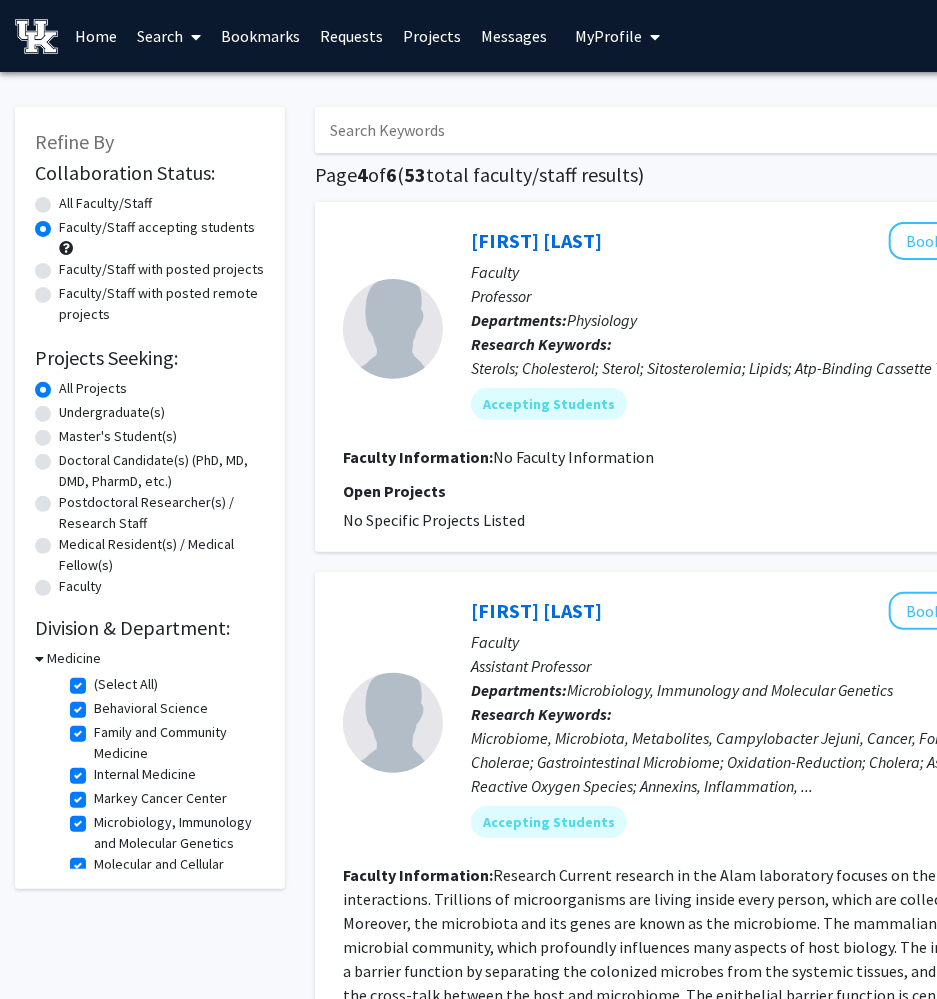 click on "(Select All)" 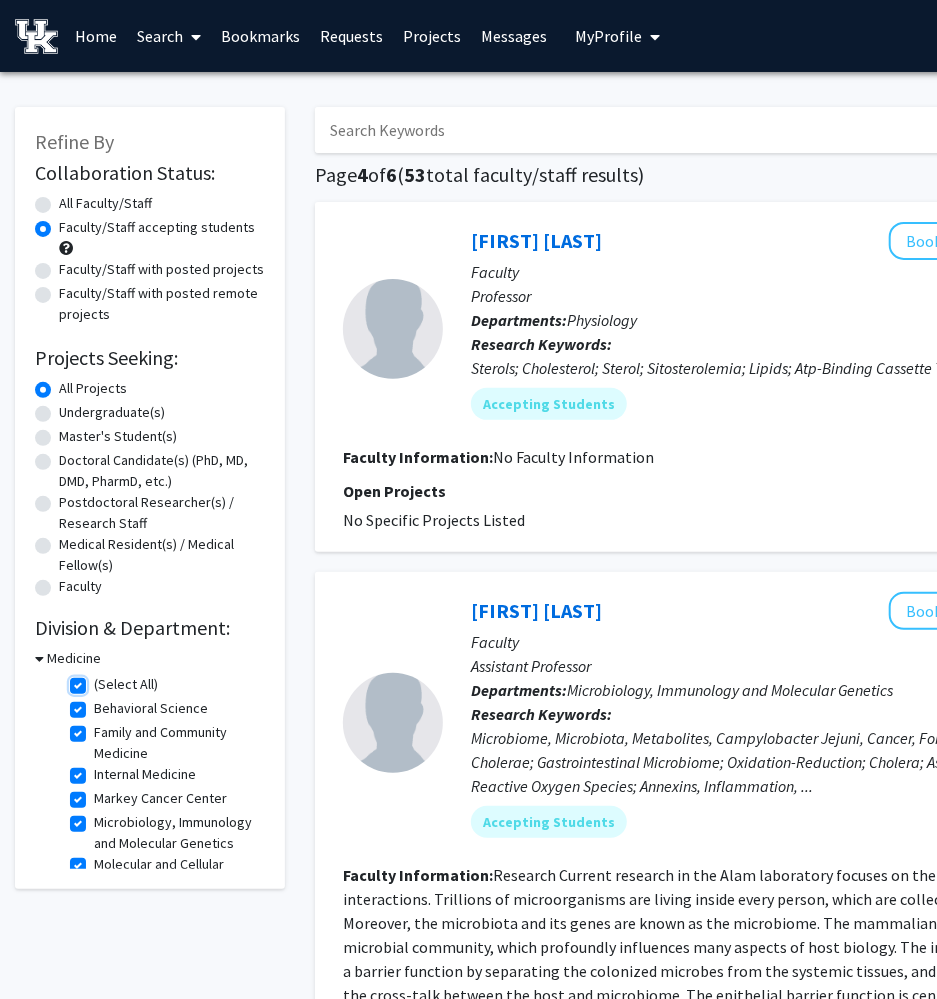 click on "(Select All)" at bounding box center [100, 680] 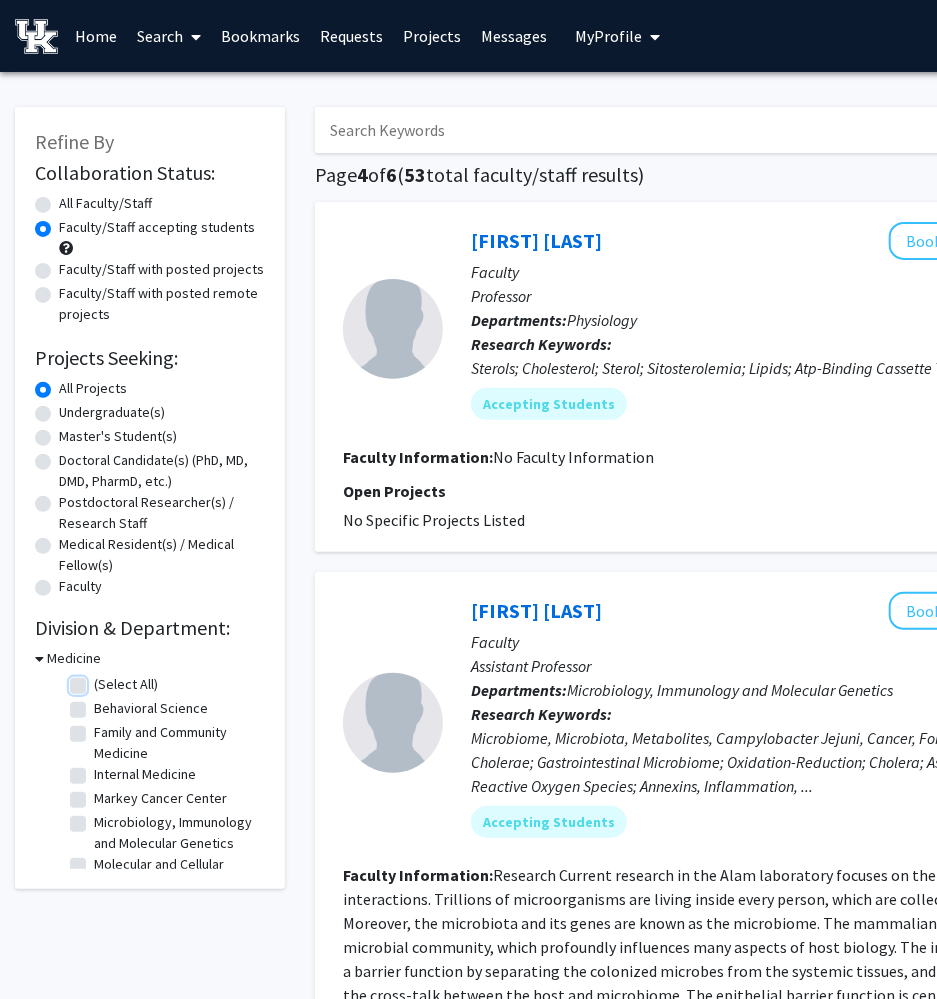 checkbox on "false" 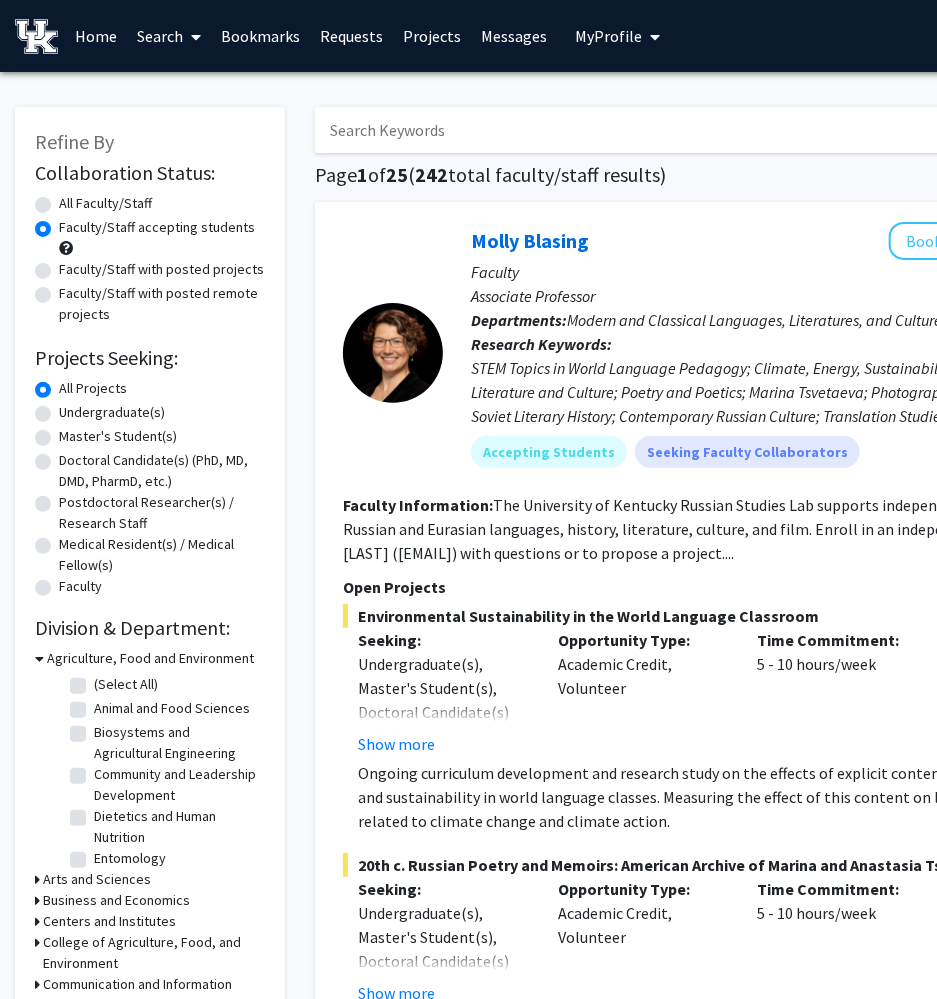 click on "Undergraduate(s)" 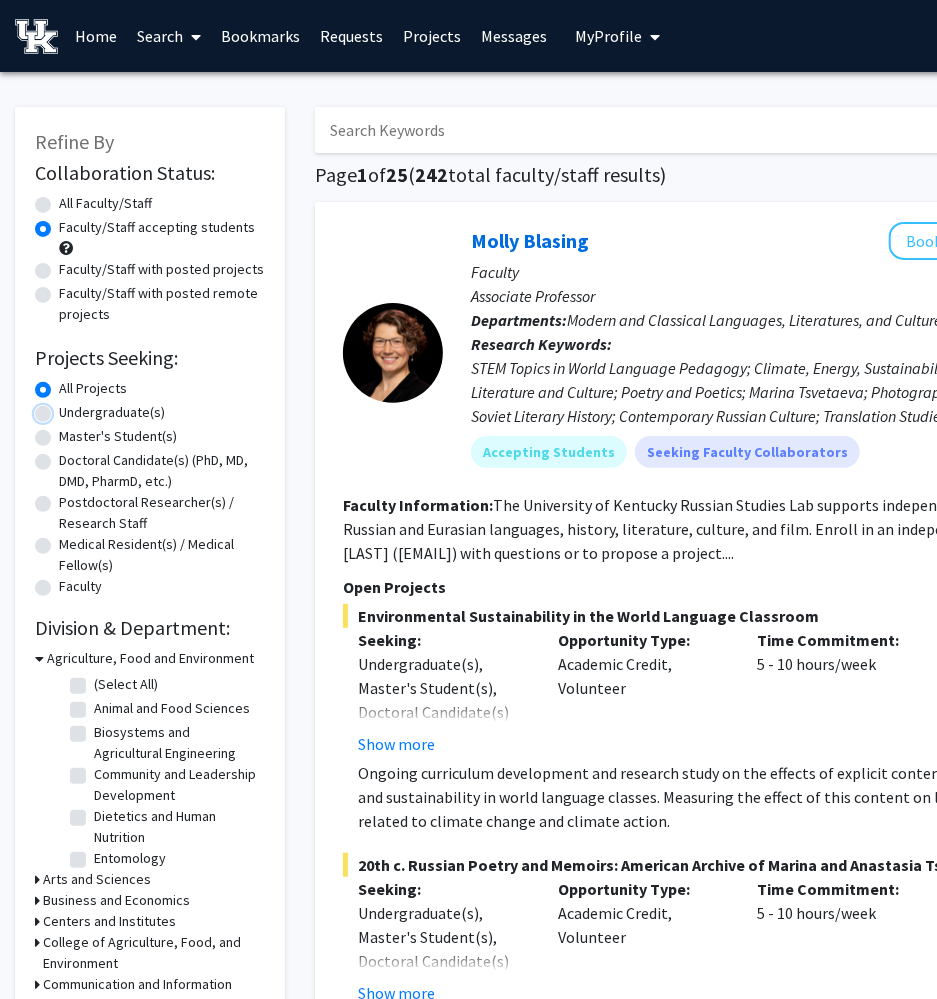 click on "Undergraduate(s)" at bounding box center (65, 408) 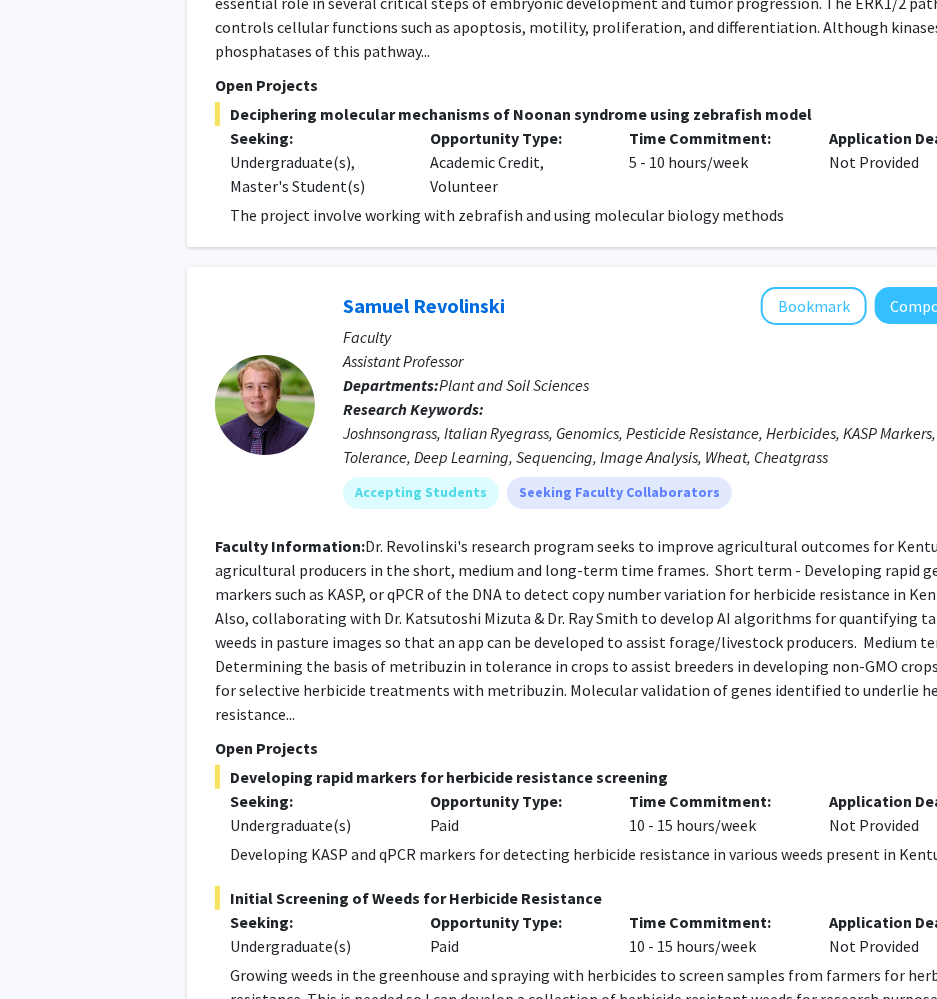 scroll, scrollTop: 8178, scrollLeft: 128, axis: both 